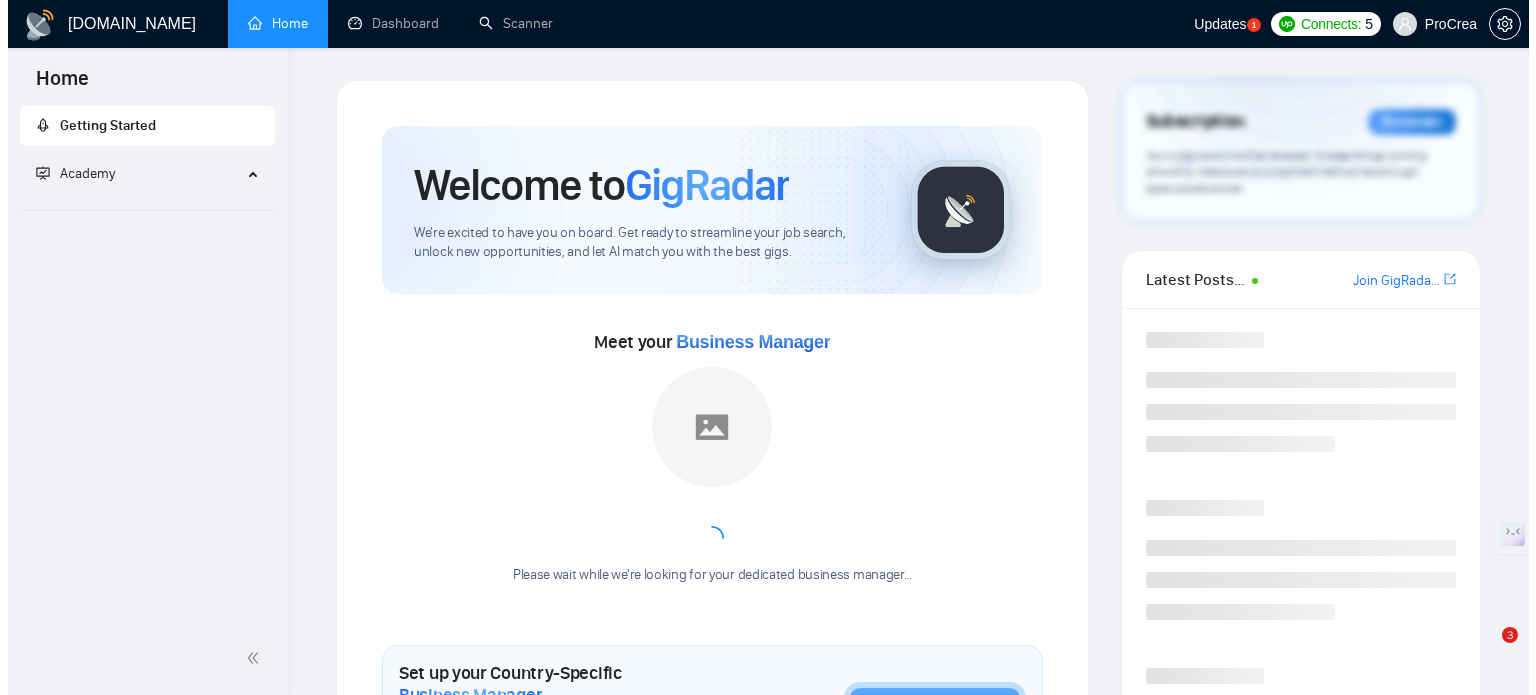 scroll, scrollTop: 0, scrollLeft: 0, axis: both 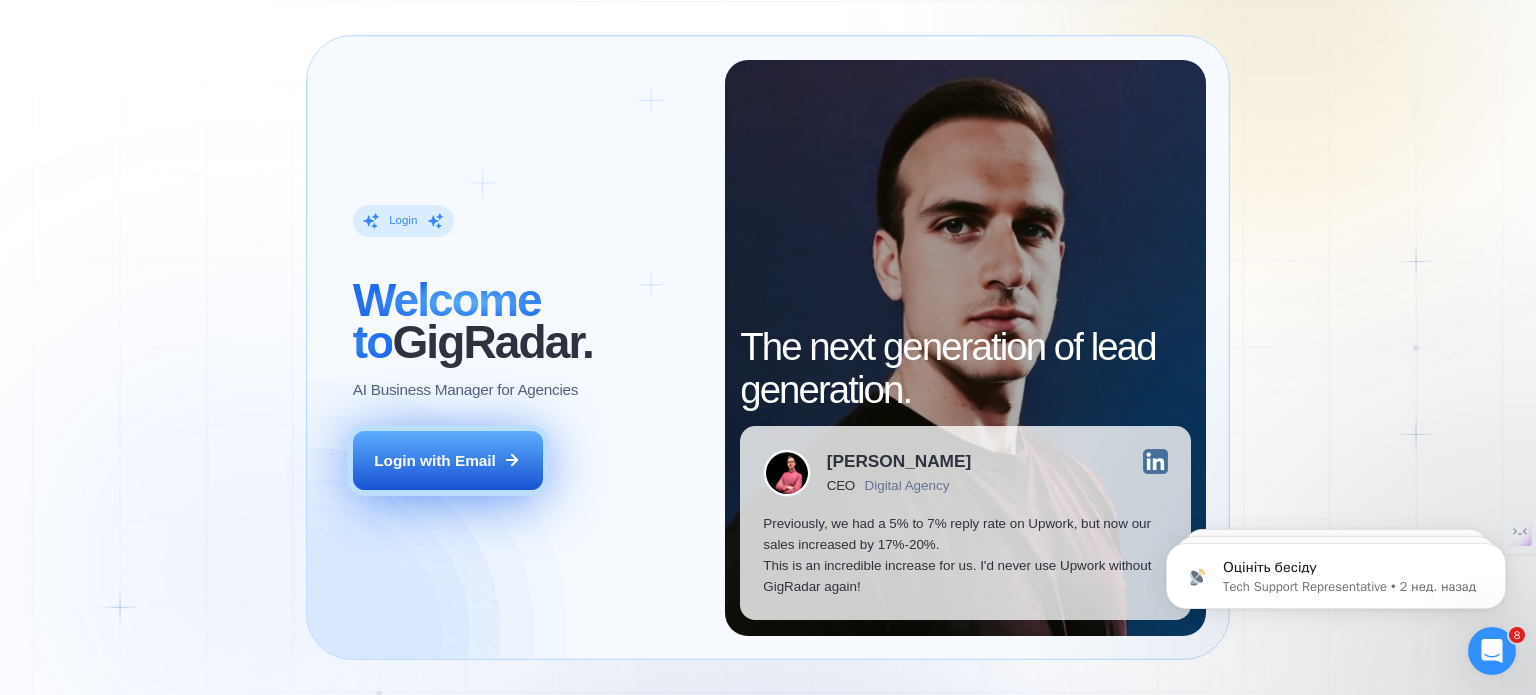 click on "Login with Email" at bounding box center [448, 461] 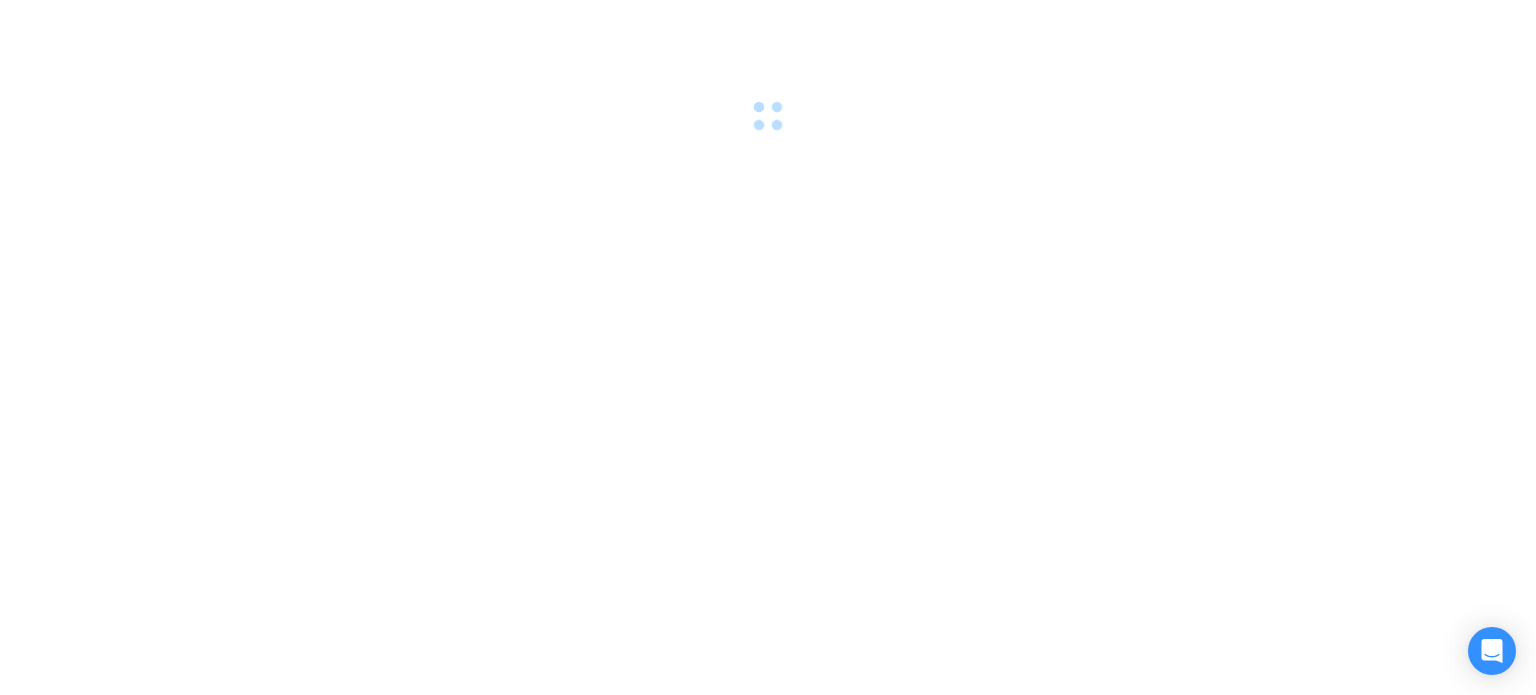 scroll, scrollTop: 0, scrollLeft: 0, axis: both 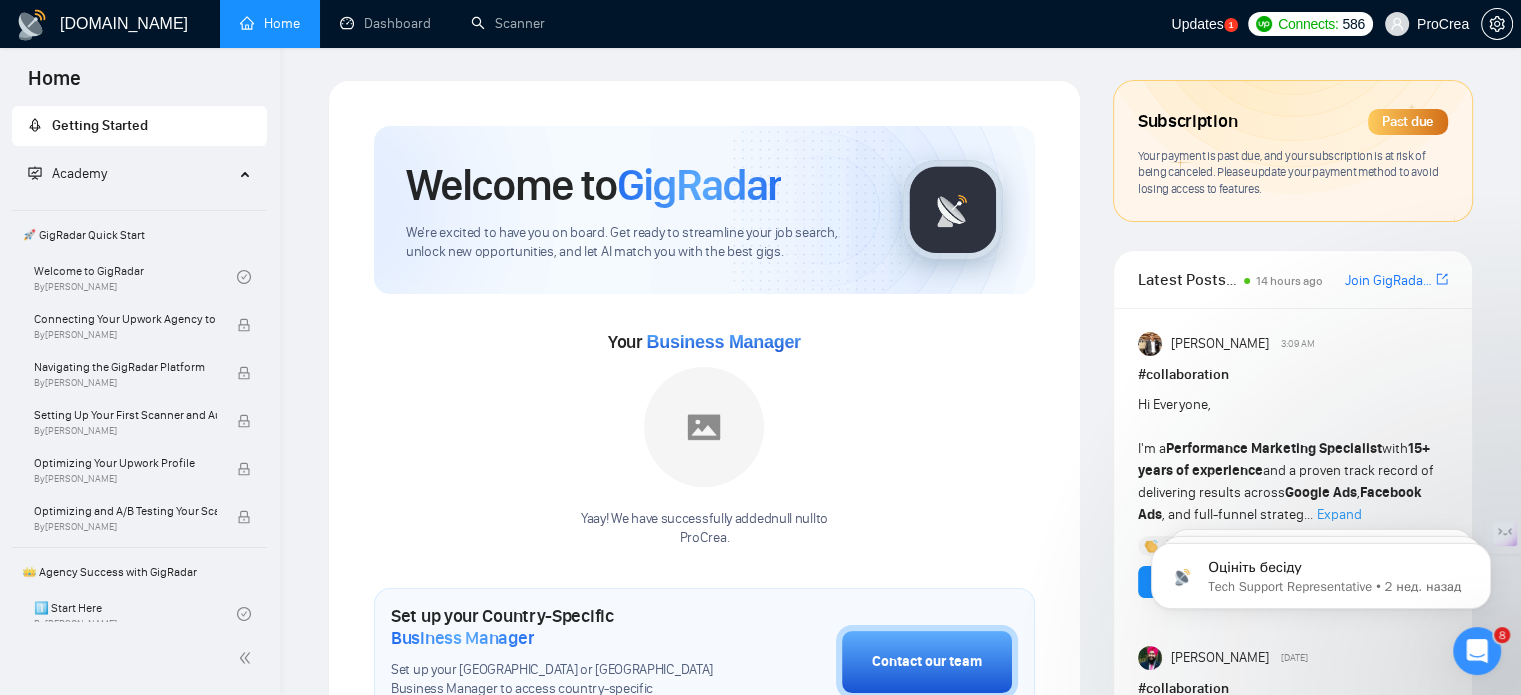 click on "Subscription Past due Your payment is past due, and your subscription is at risk of being canceled. Please update your payment method to avoid losing access to features. Latest Posts from the GigRadar Community 14 hours ago Join GigRadar Slack Community Ankur Mittal 3:09 AM # collaboration Hi Everyone,  I'm a  Performance Marketing Specialist  with  15+ years of experience  and a proven track record of delivering results across  Google Ads ,  Facebook Ads , and full-funnel strateg... Expand 2 4 2  replies Reply See the details Attinder Singh Yesterday # collaboration Hello Everyone, I am a web developer and have been building websites for the past 13 years and I am currently one of the highest earners($700K+) on upwork. Please feel free to contact me if you ... Expand 4 2  replies Reply See the details Ademola Eric Adewumi Yesterday # collaboration Hi all, I am a software engineer in the healthcare industry. Nice to be here. 2 2 Reply See the details David Maillard 12:00 AM # general Hey 🙏   💡   Thanks!" at bounding box center (1293, 1379) 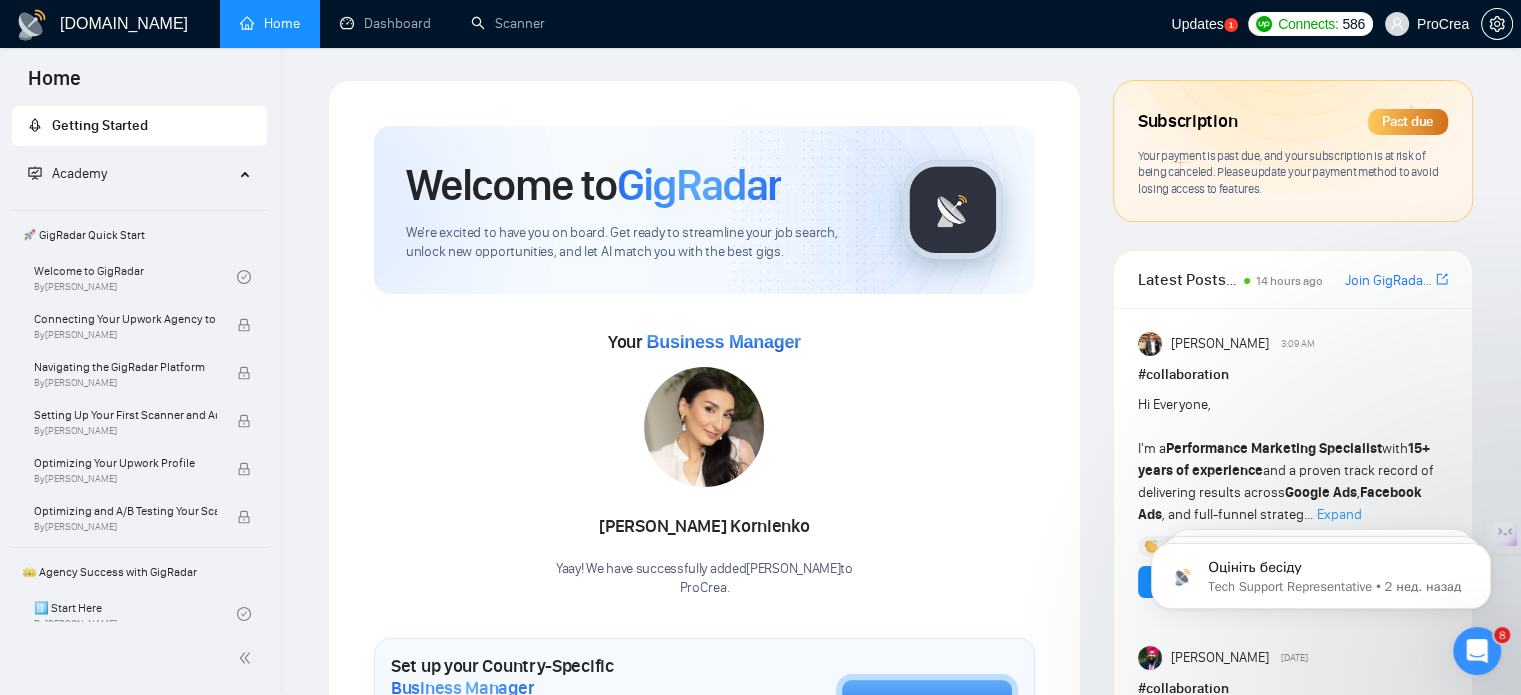 click on "Past due" at bounding box center (1408, 122) 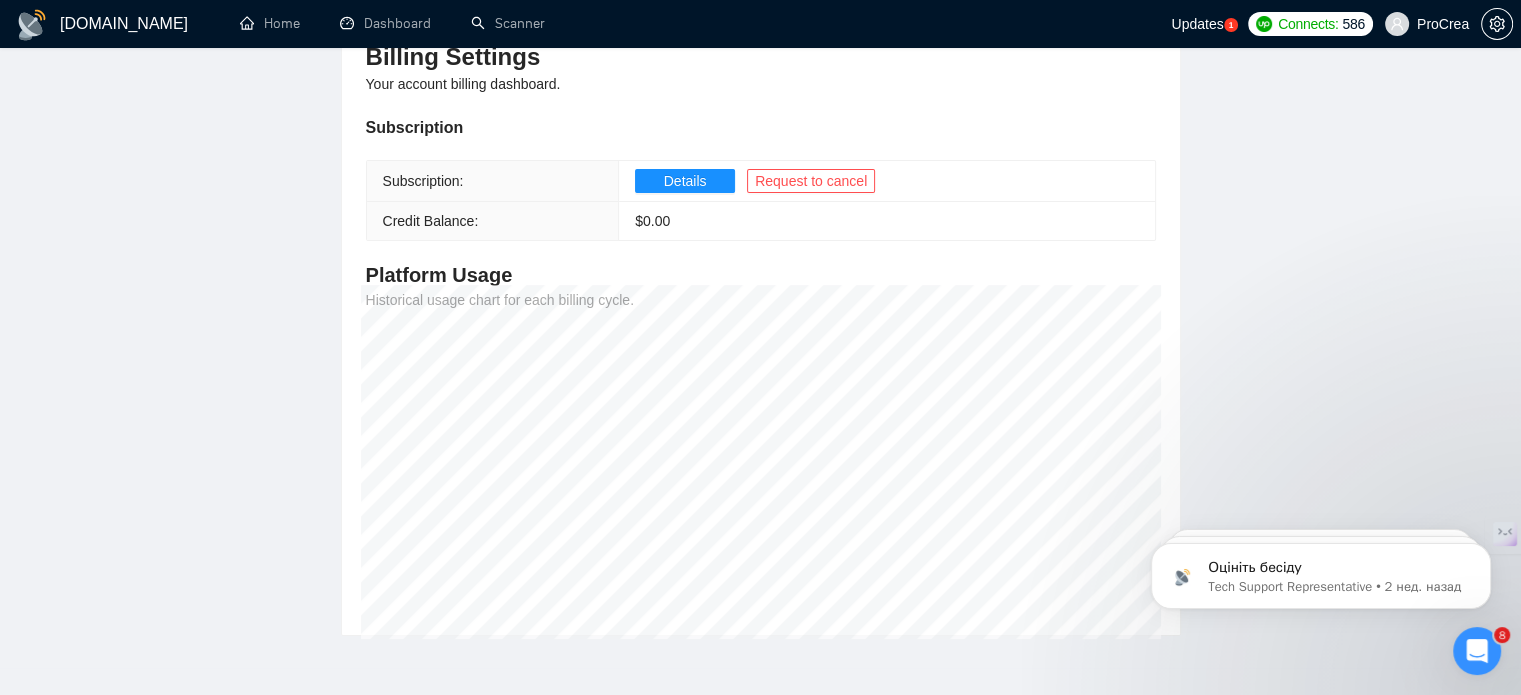 scroll, scrollTop: 45, scrollLeft: 0, axis: vertical 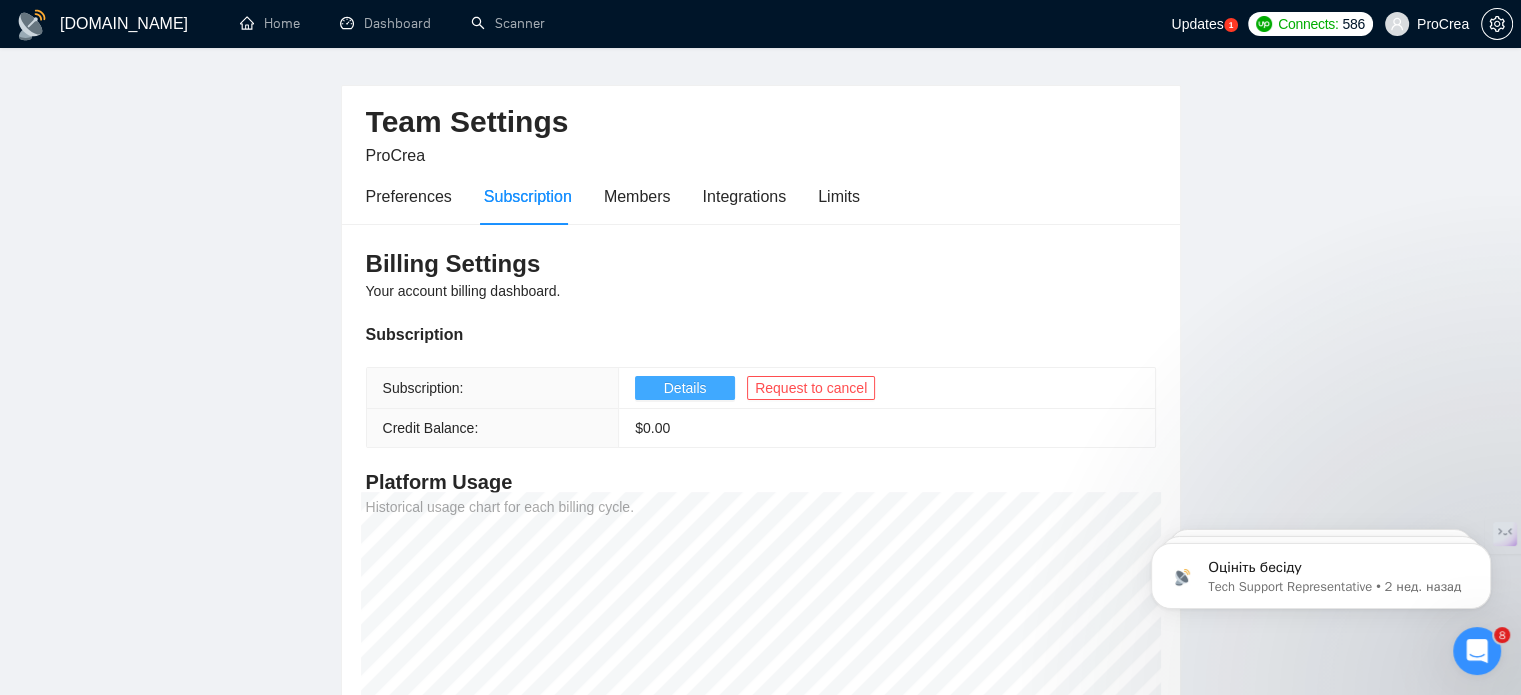 click on "Details" at bounding box center (685, 388) 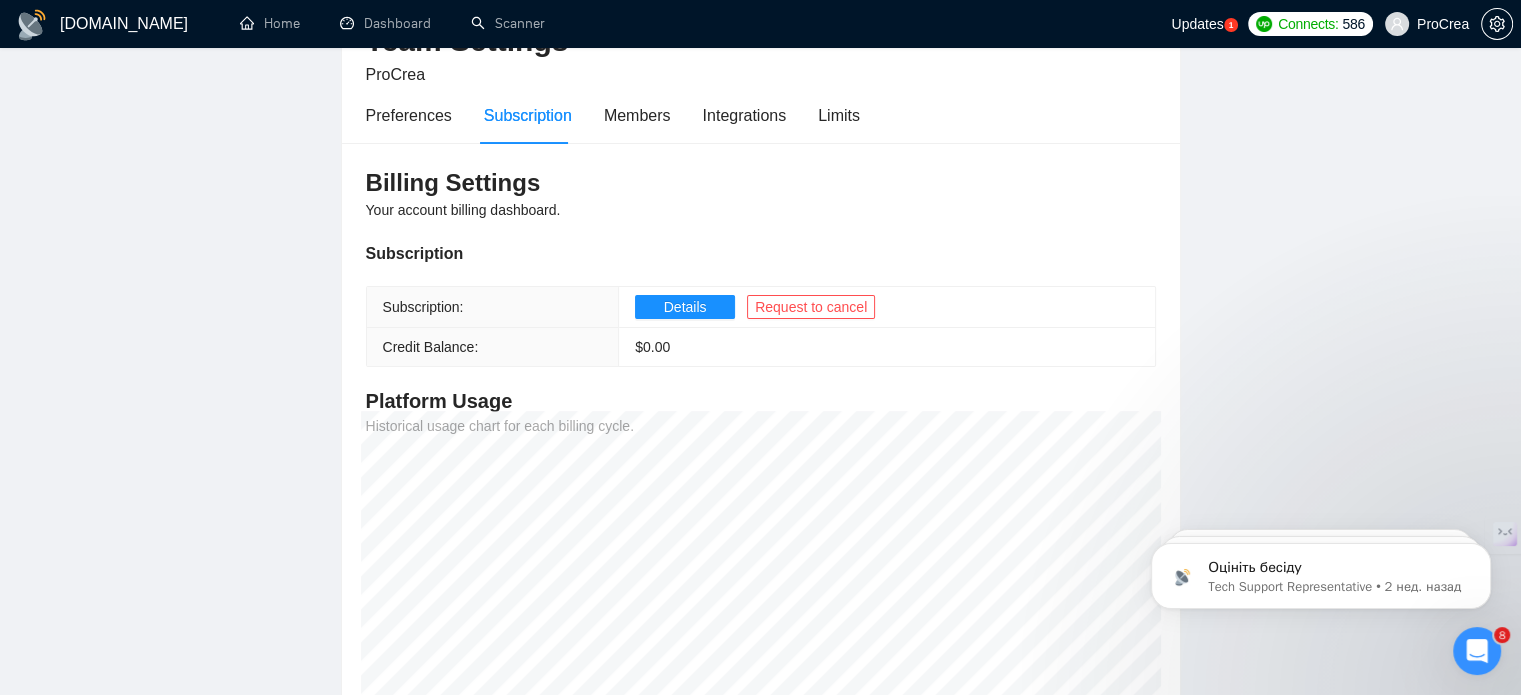 scroll, scrollTop: 245, scrollLeft: 0, axis: vertical 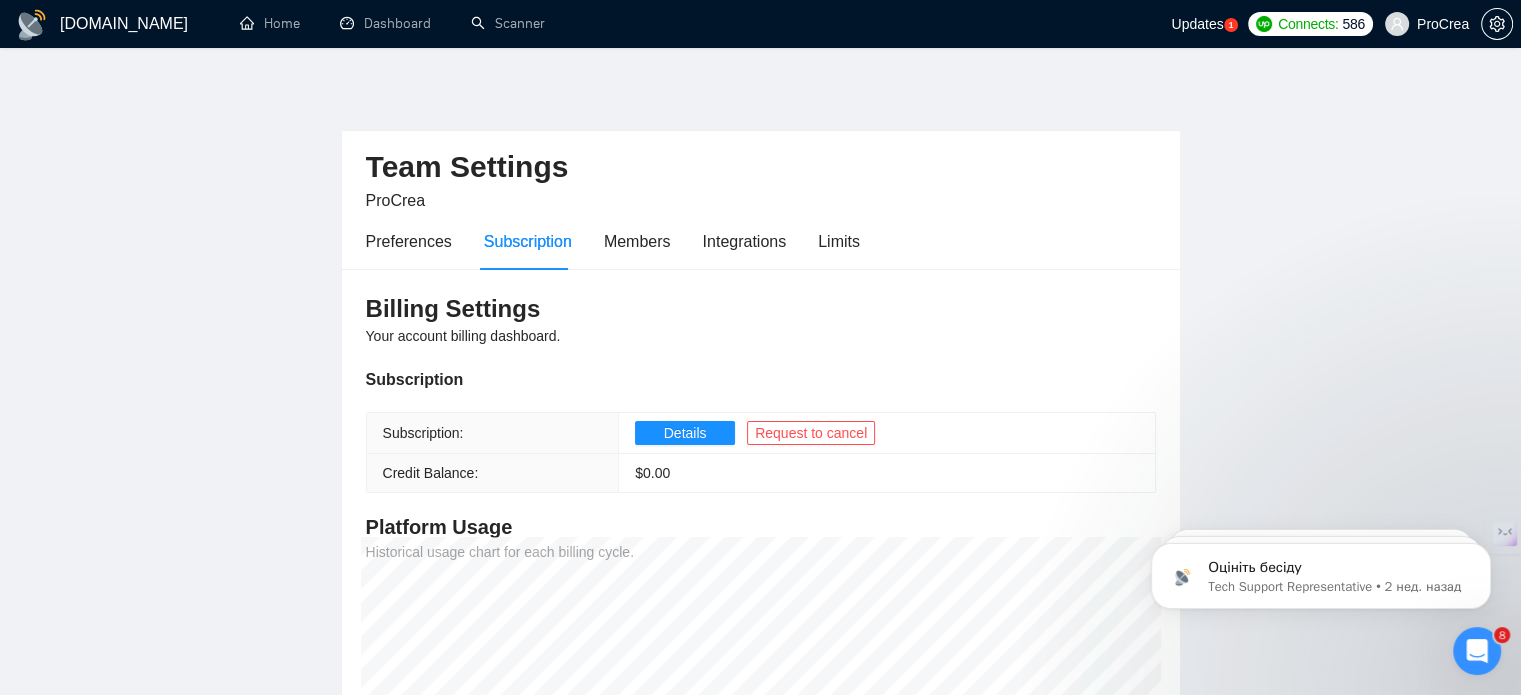 click on "Team Settings ProCrea Preferences Subscription Members Integrations Limits Billing Settings Your account billing dashboard. Subscription Subscription:   Details Request to cancel Credit Balance: $ 0.00 Platform Usage Historical usage chart for each billing cycle.   10-07-2025 - 10-08-2025
Charged 0.00 credits
Limit 333.00 credits" at bounding box center [760, 484] 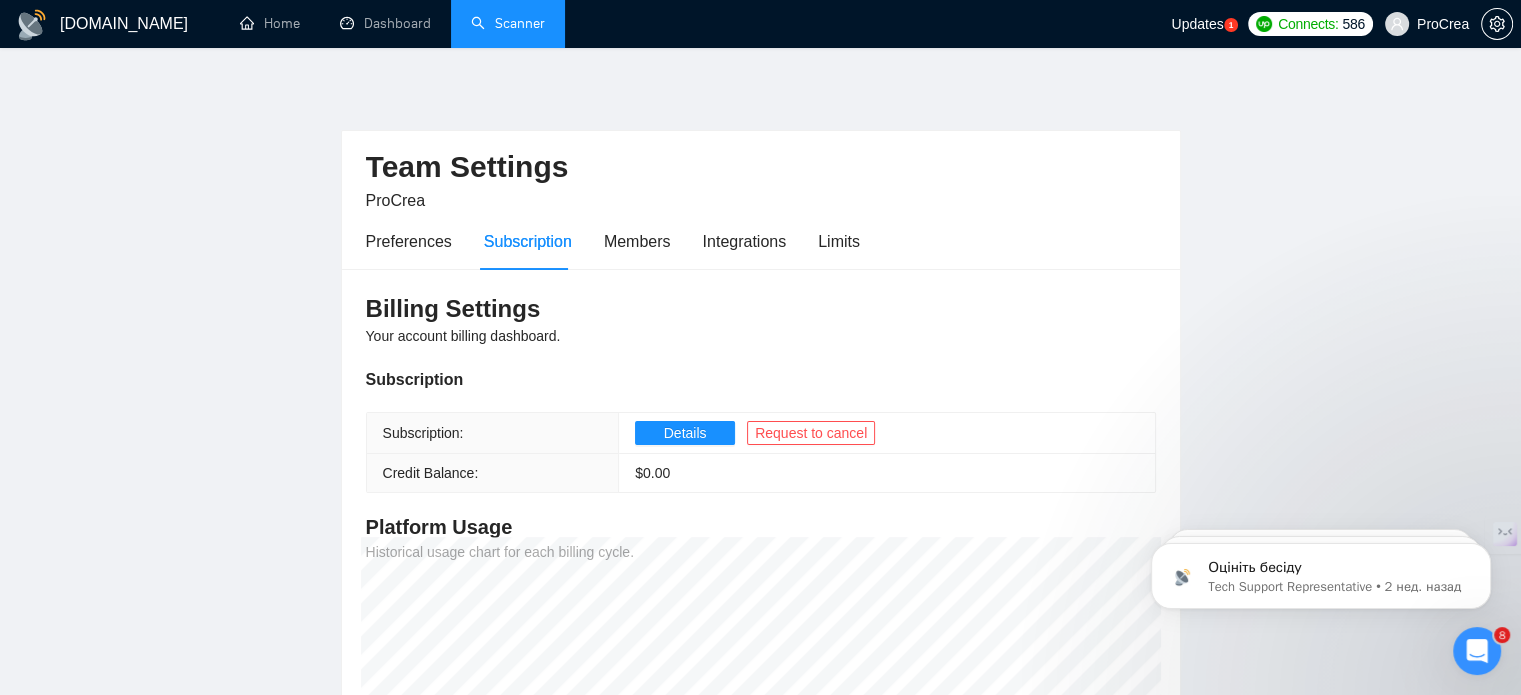 click on "Scanner" at bounding box center (508, 23) 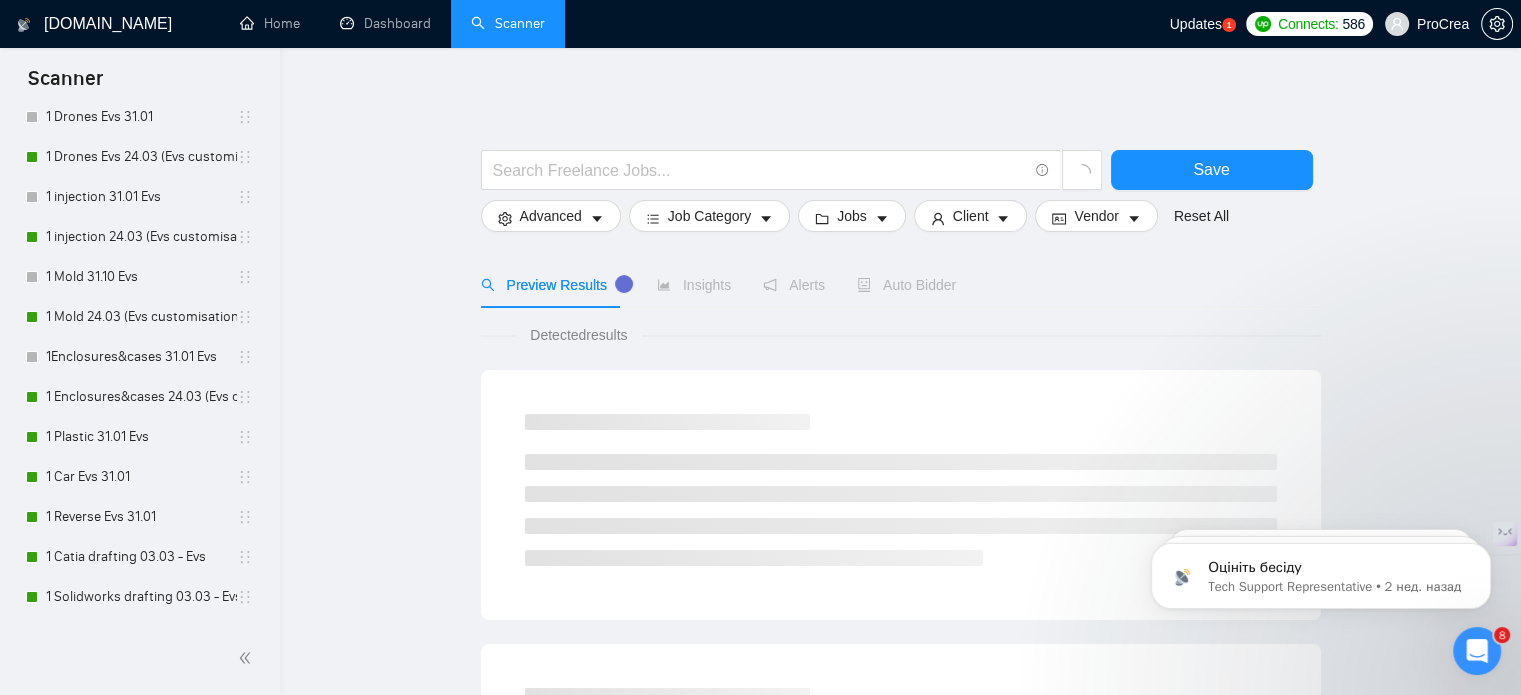 scroll, scrollTop: 0, scrollLeft: 0, axis: both 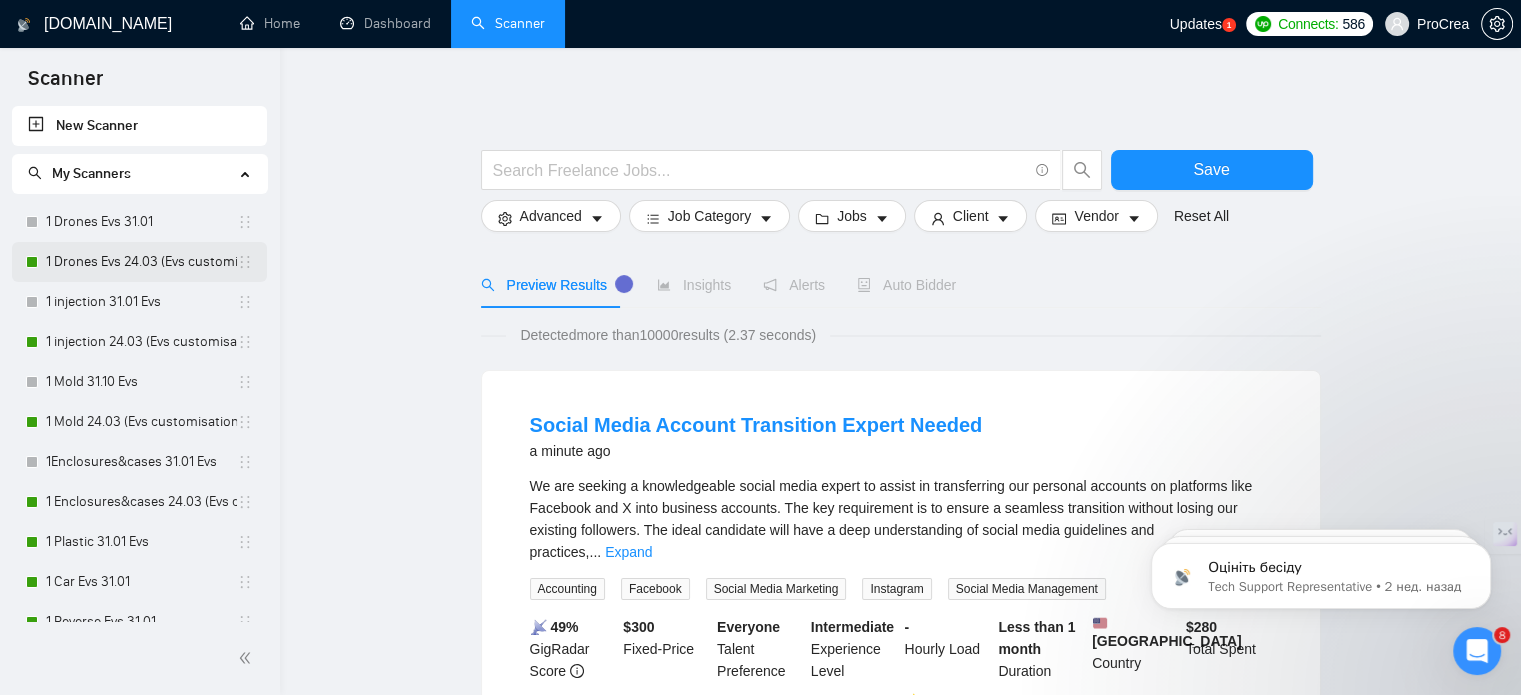 click on "1 Drones Evs 24.03 (Evs customisation)" at bounding box center (141, 262) 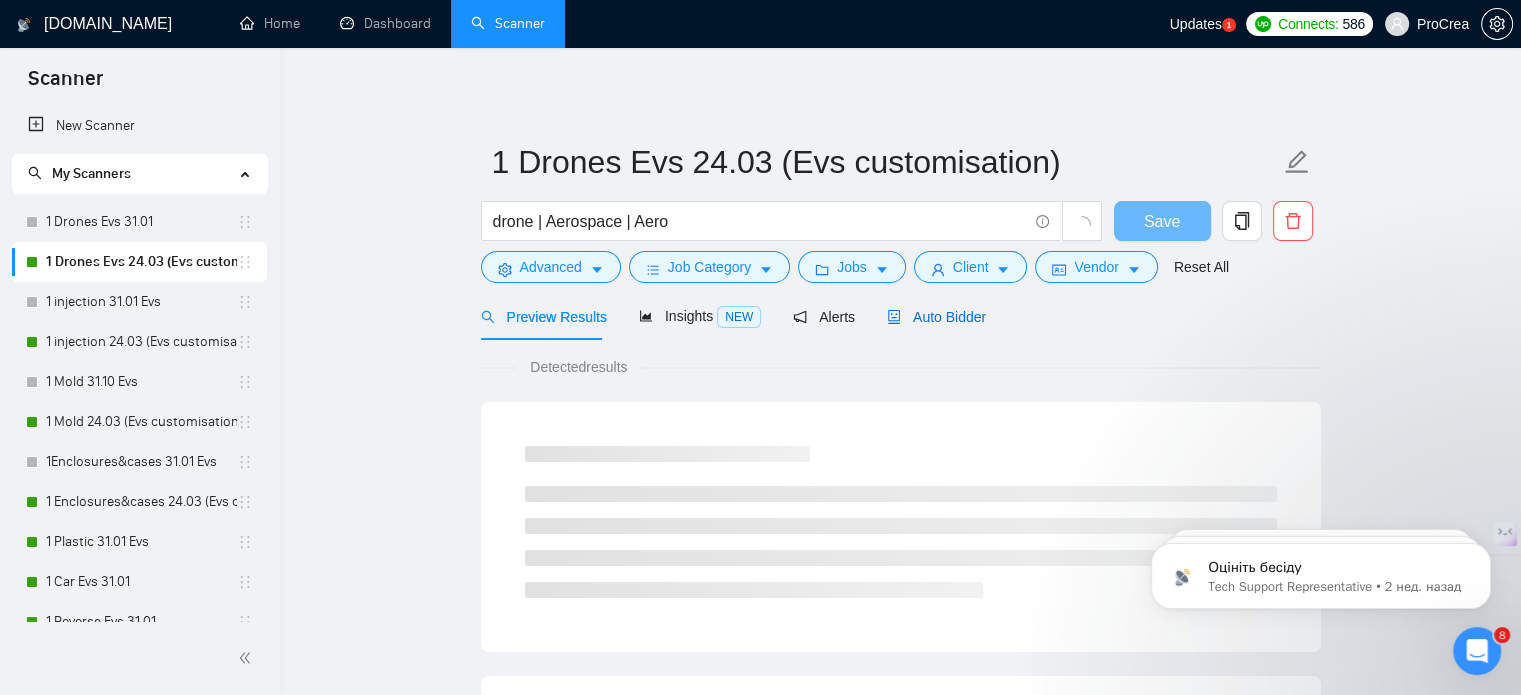 click on "Auto Bidder" at bounding box center [936, 317] 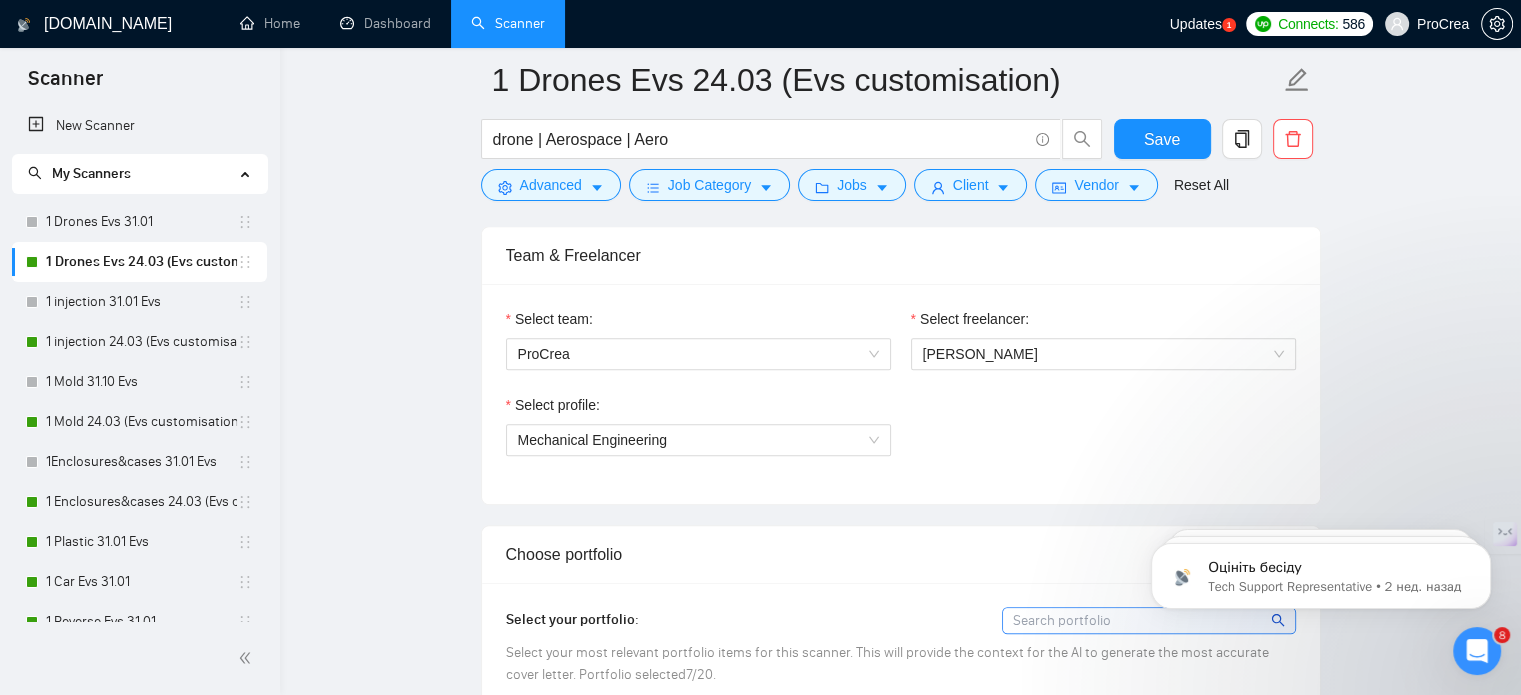 scroll, scrollTop: 1000, scrollLeft: 0, axis: vertical 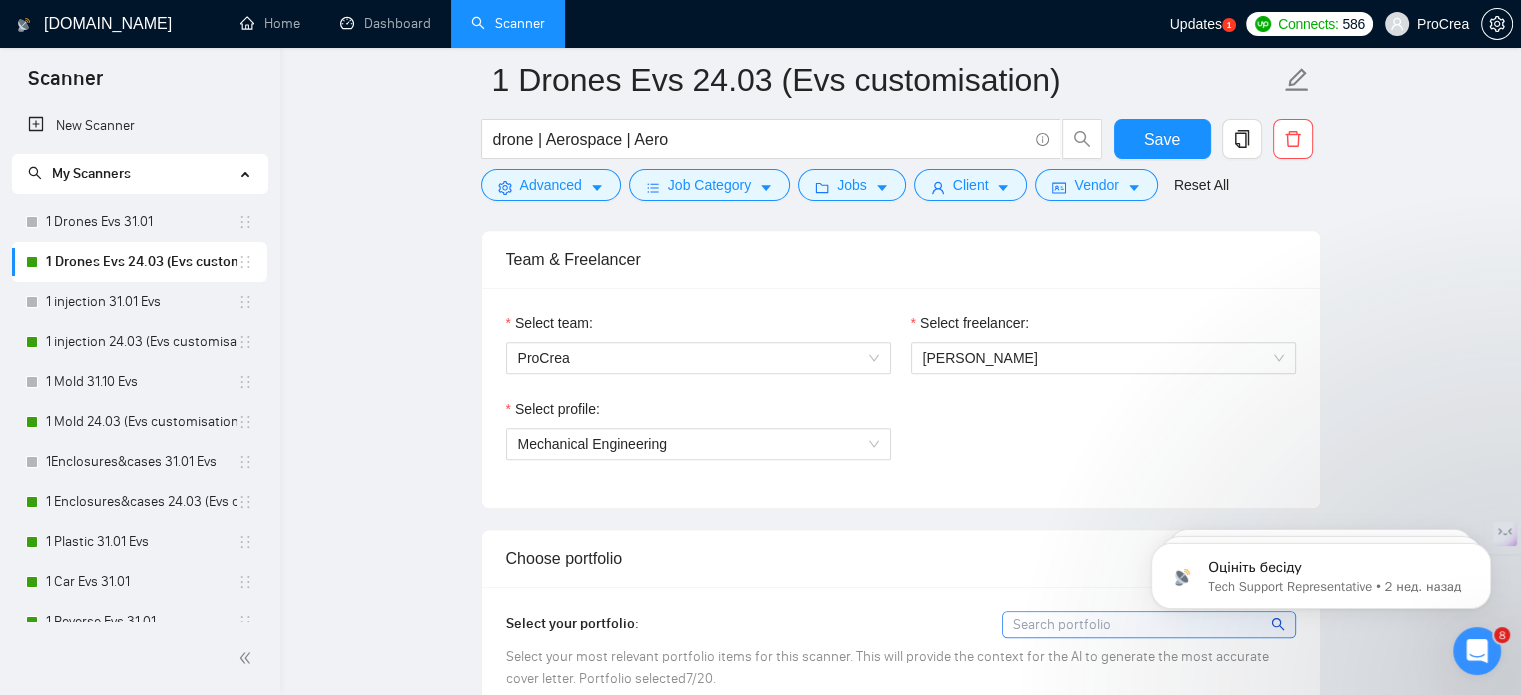 drag, startPoint x: 119, startPoint y: 347, endPoint x: 1182, endPoint y: 299, distance: 1064.0831 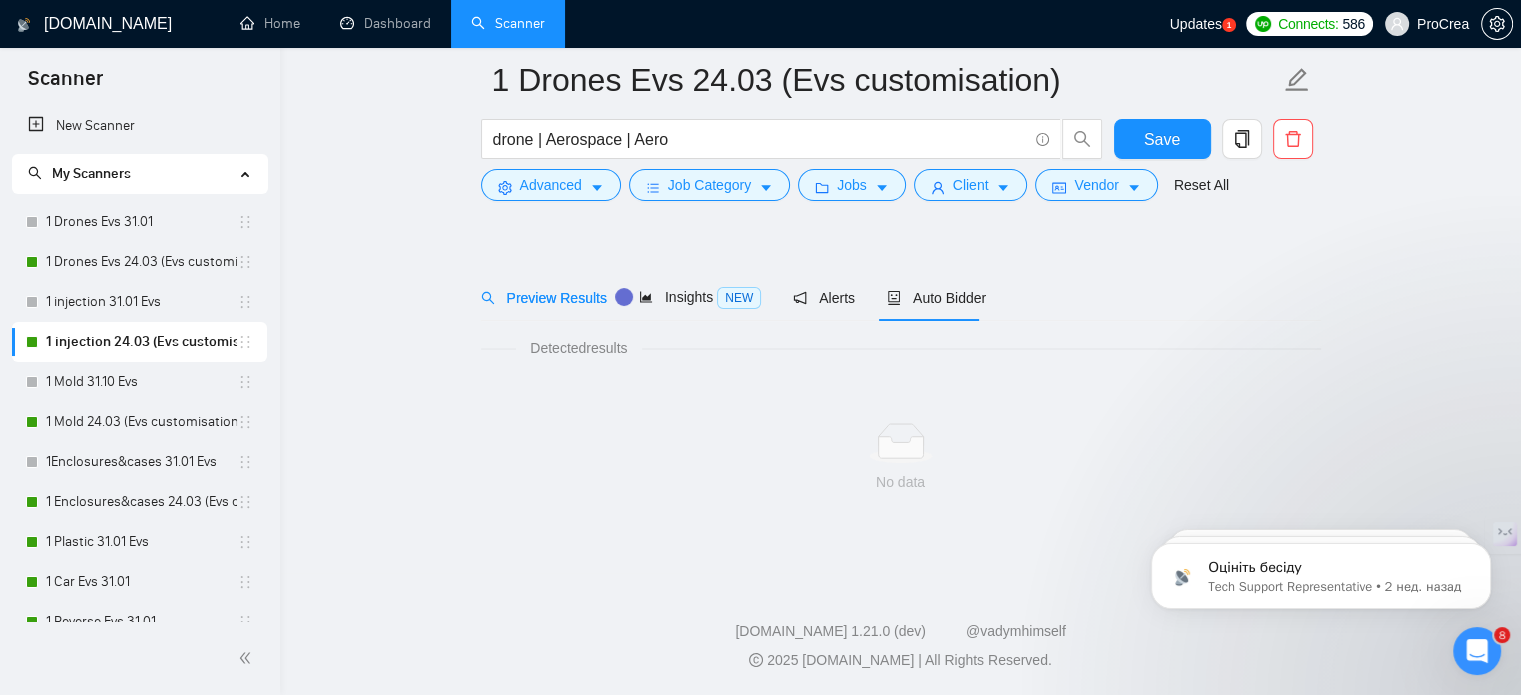 scroll, scrollTop: 35, scrollLeft: 0, axis: vertical 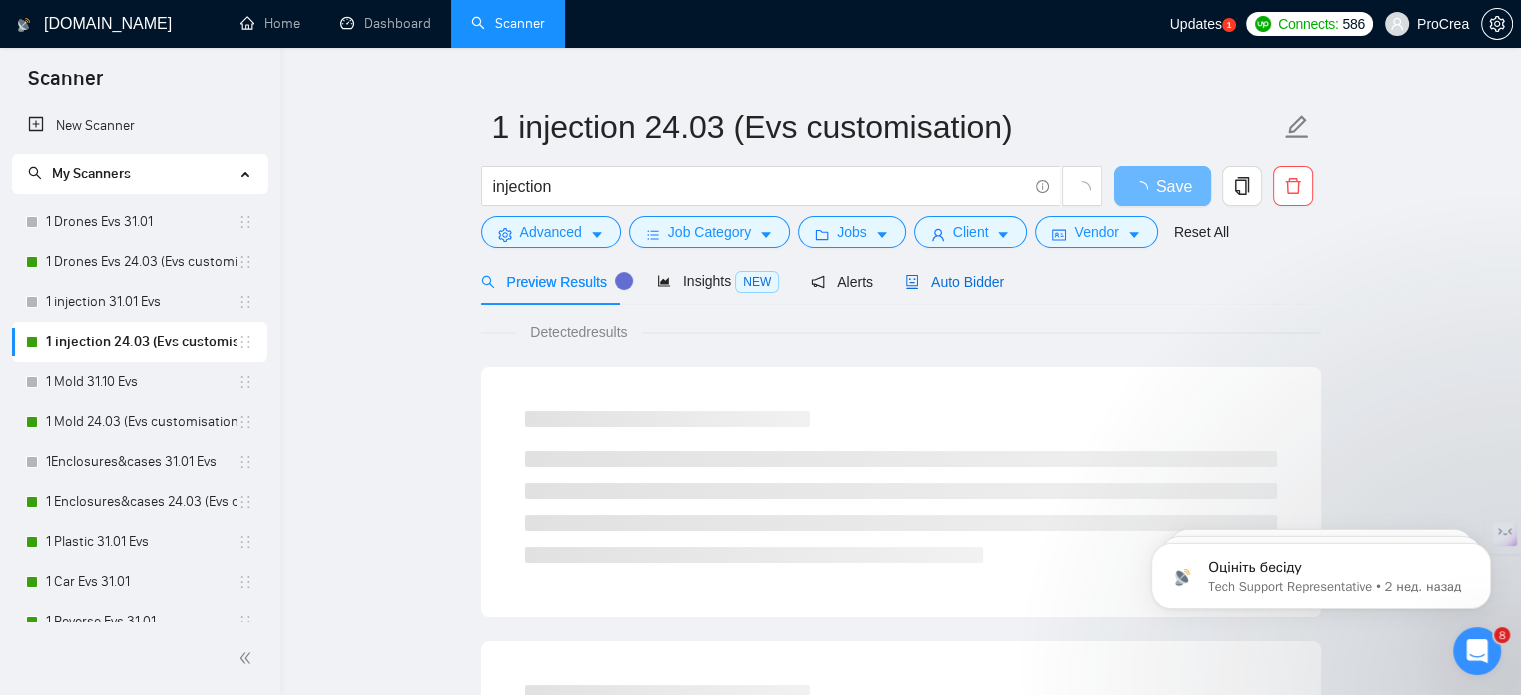 click on "Auto Bidder" at bounding box center (954, 282) 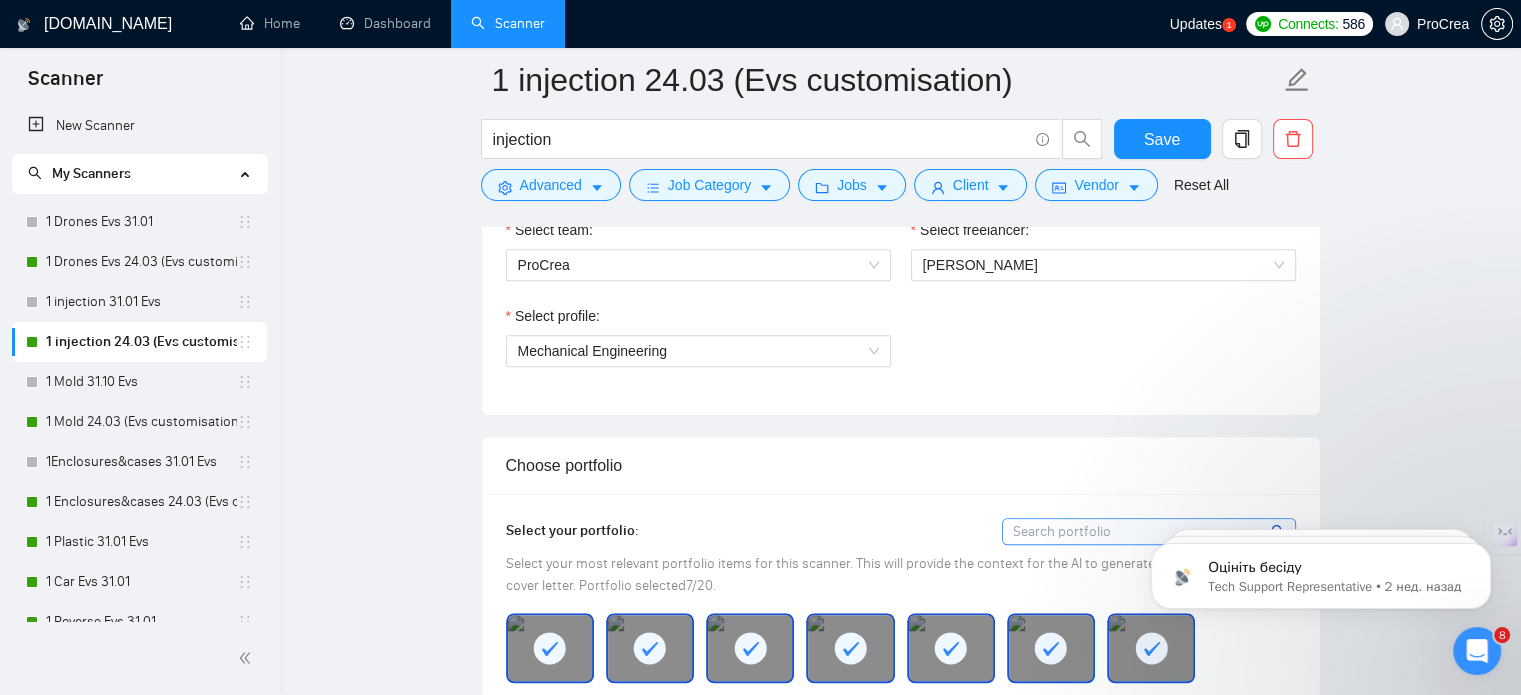 scroll, scrollTop: 935, scrollLeft: 0, axis: vertical 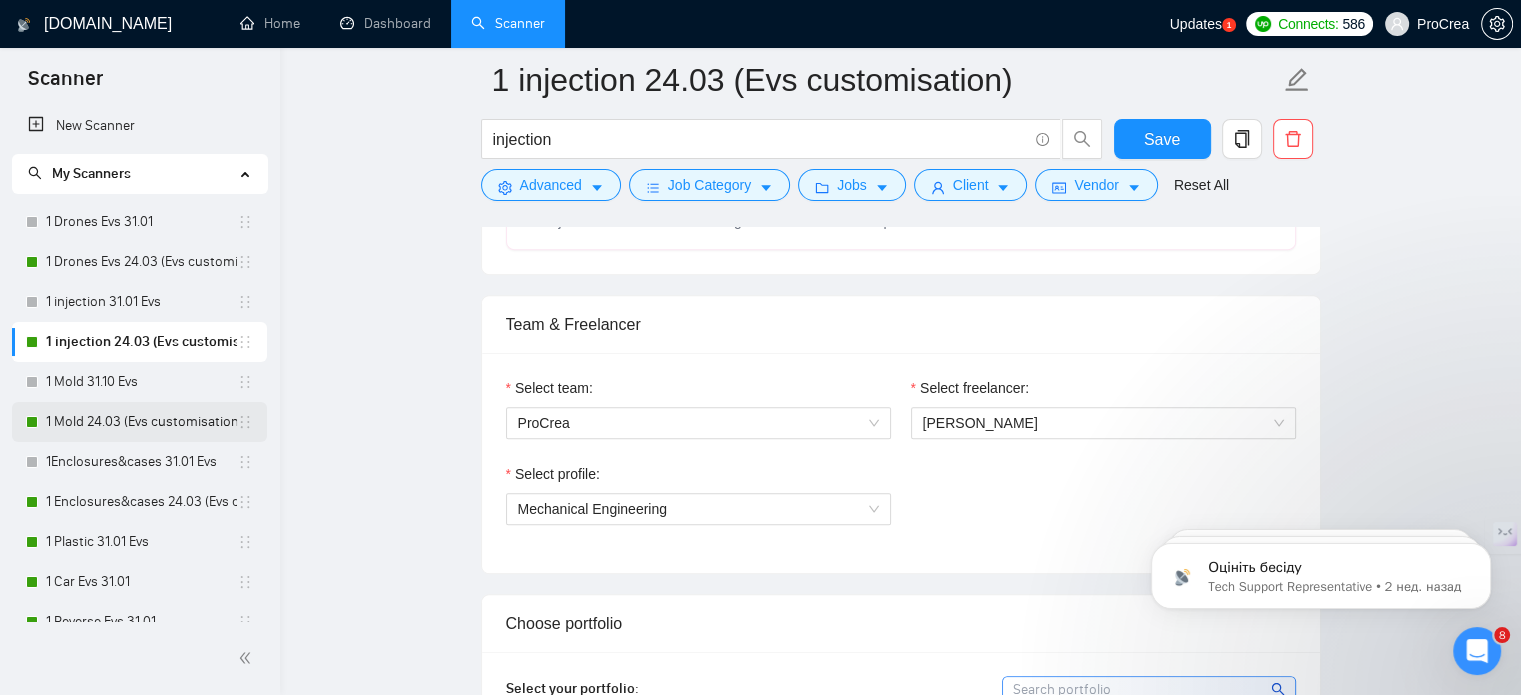 click on "1 Mold 24.03 (Evs customisation)" at bounding box center [141, 422] 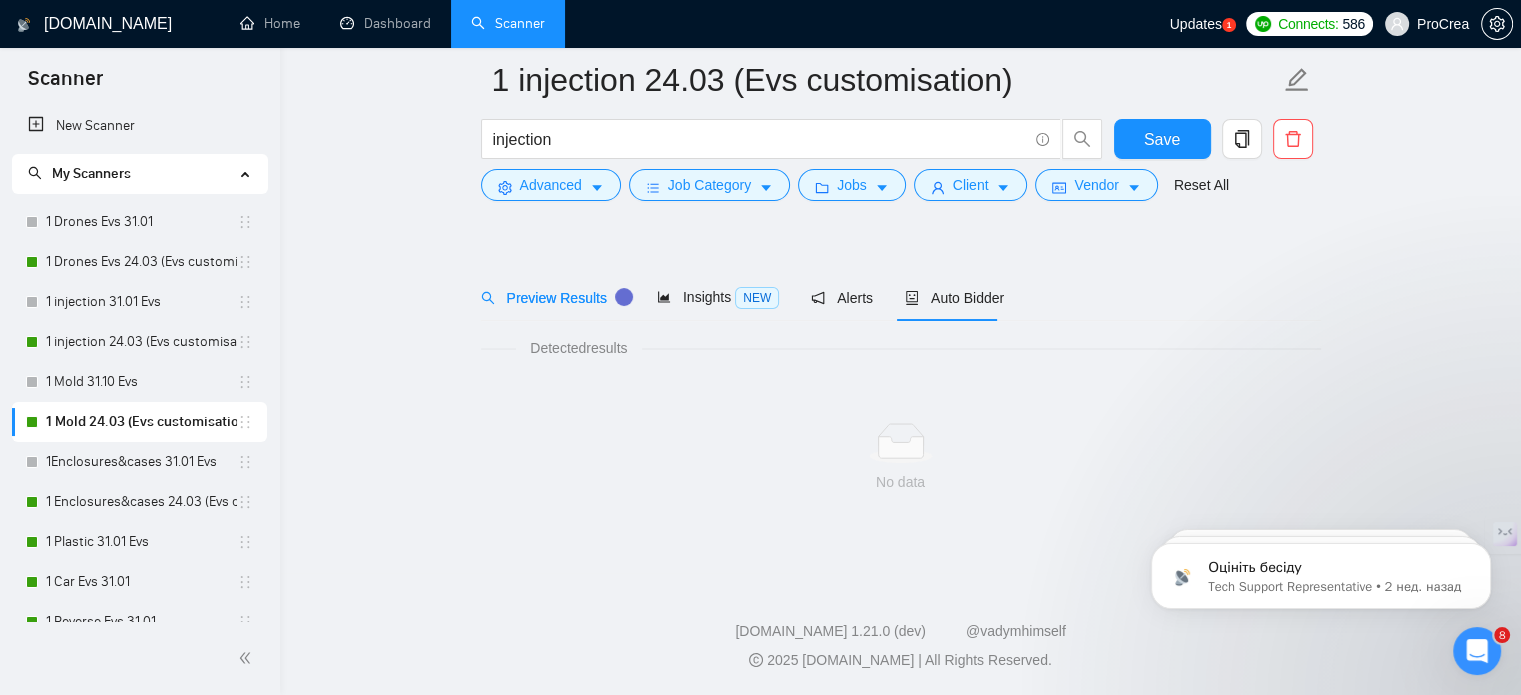 scroll, scrollTop: 35, scrollLeft: 0, axis: vertical 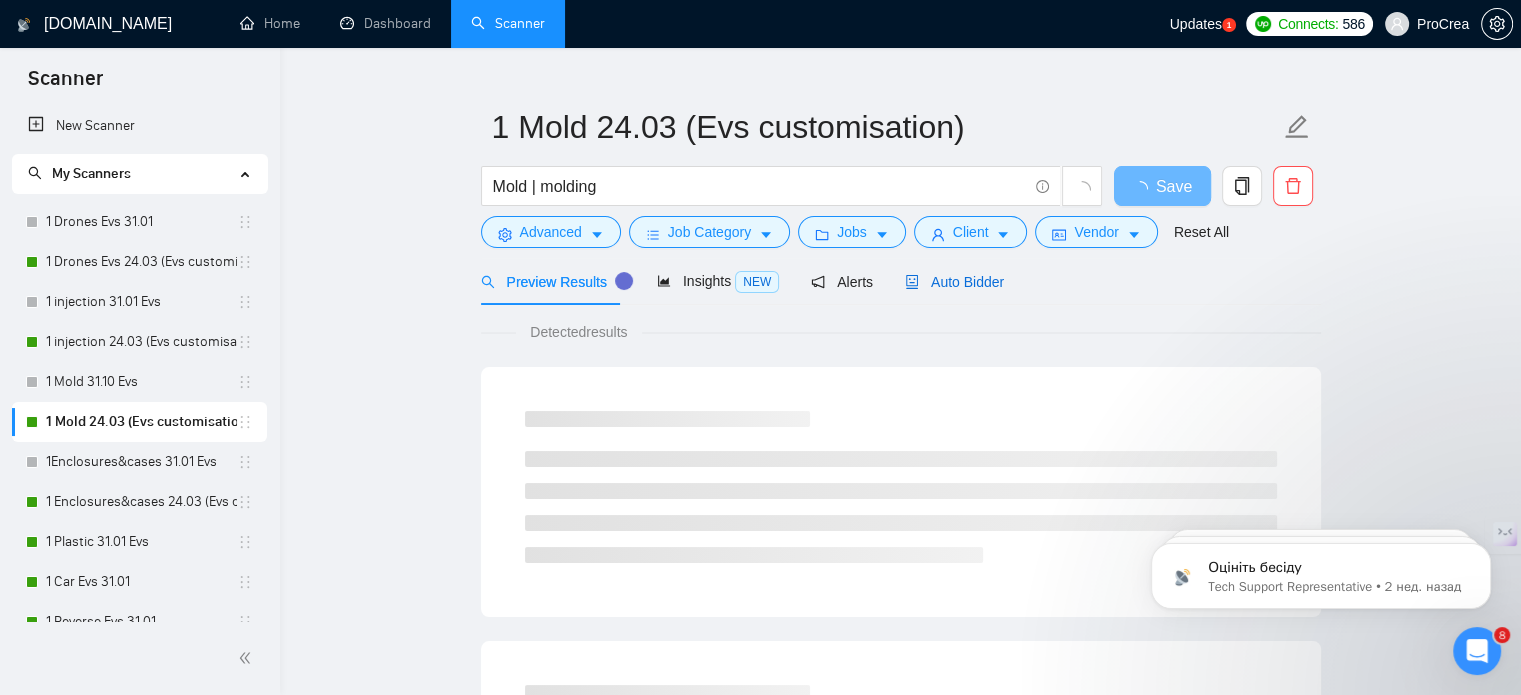 click on "Auto Bidder" at bounding box center (954, 282) 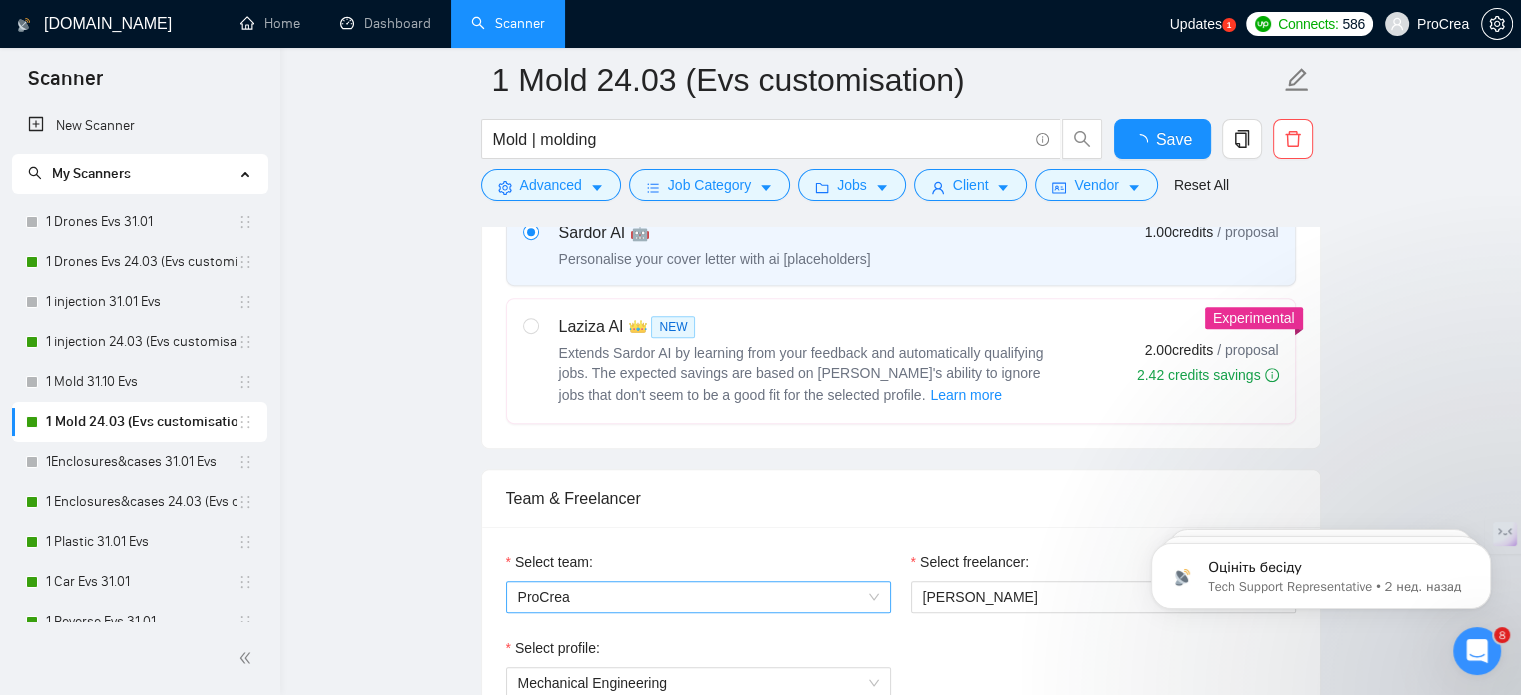 scroll, scrollTop: 1035, scrollLeft: 0, axis: vertical 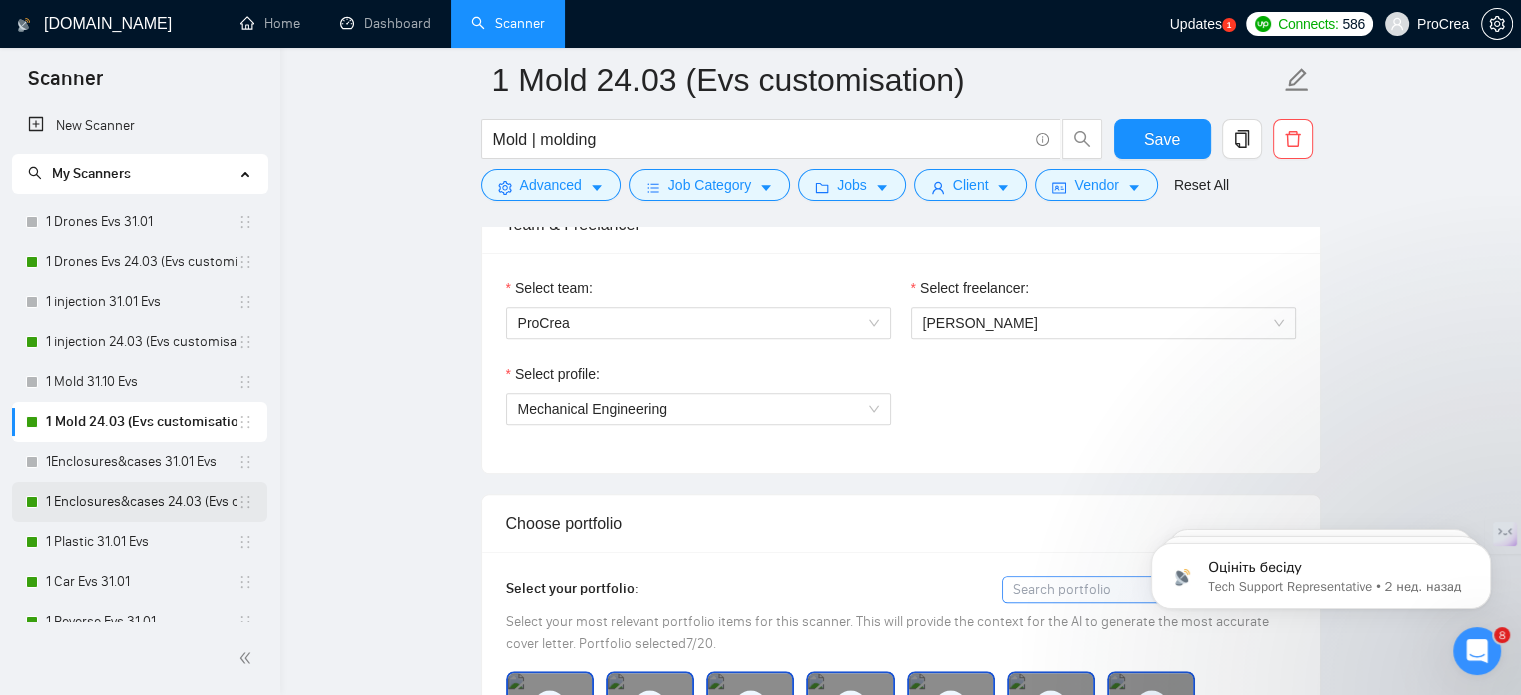 click on "1 Enclosures&cases 24.03 (Evs customisation)" at bounding box center (141, 502) 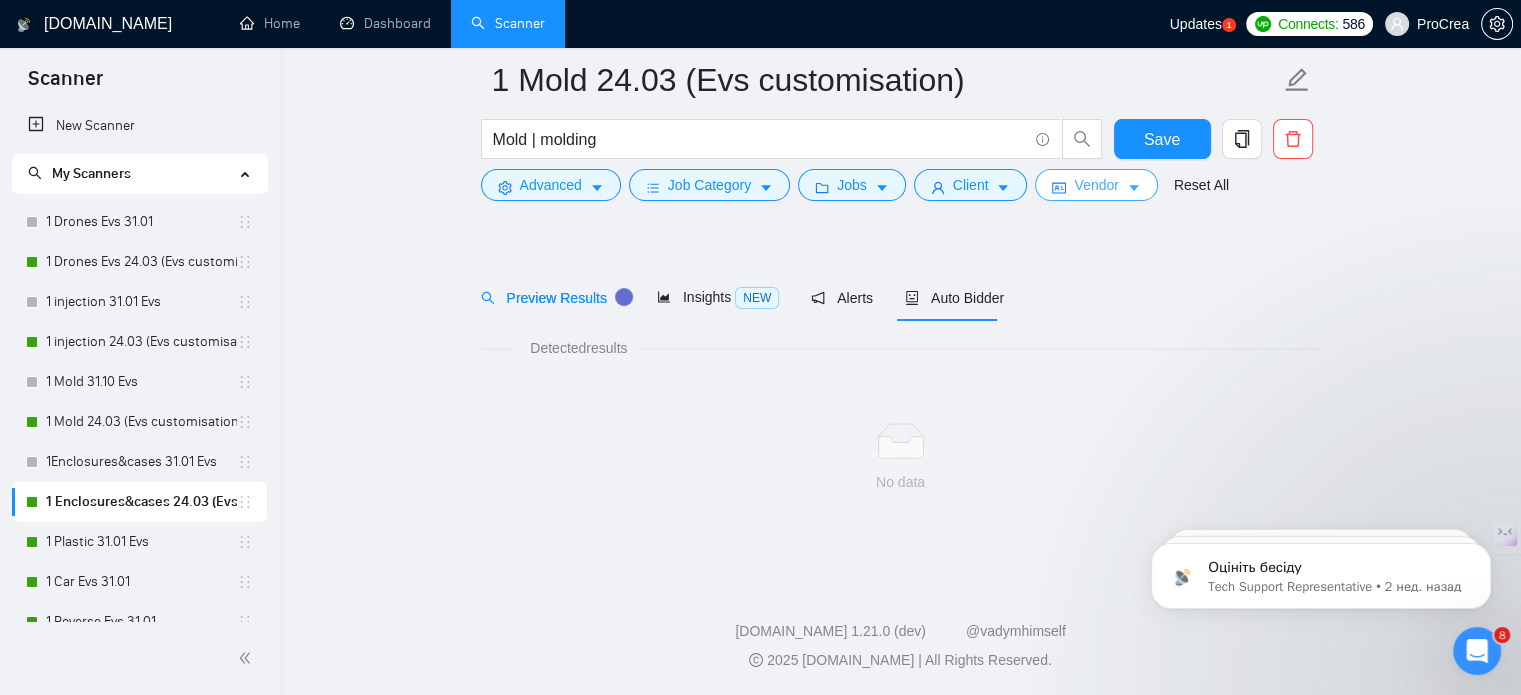 scroll, scrollTop: 35, scrollLeft: 0, axis: vertical 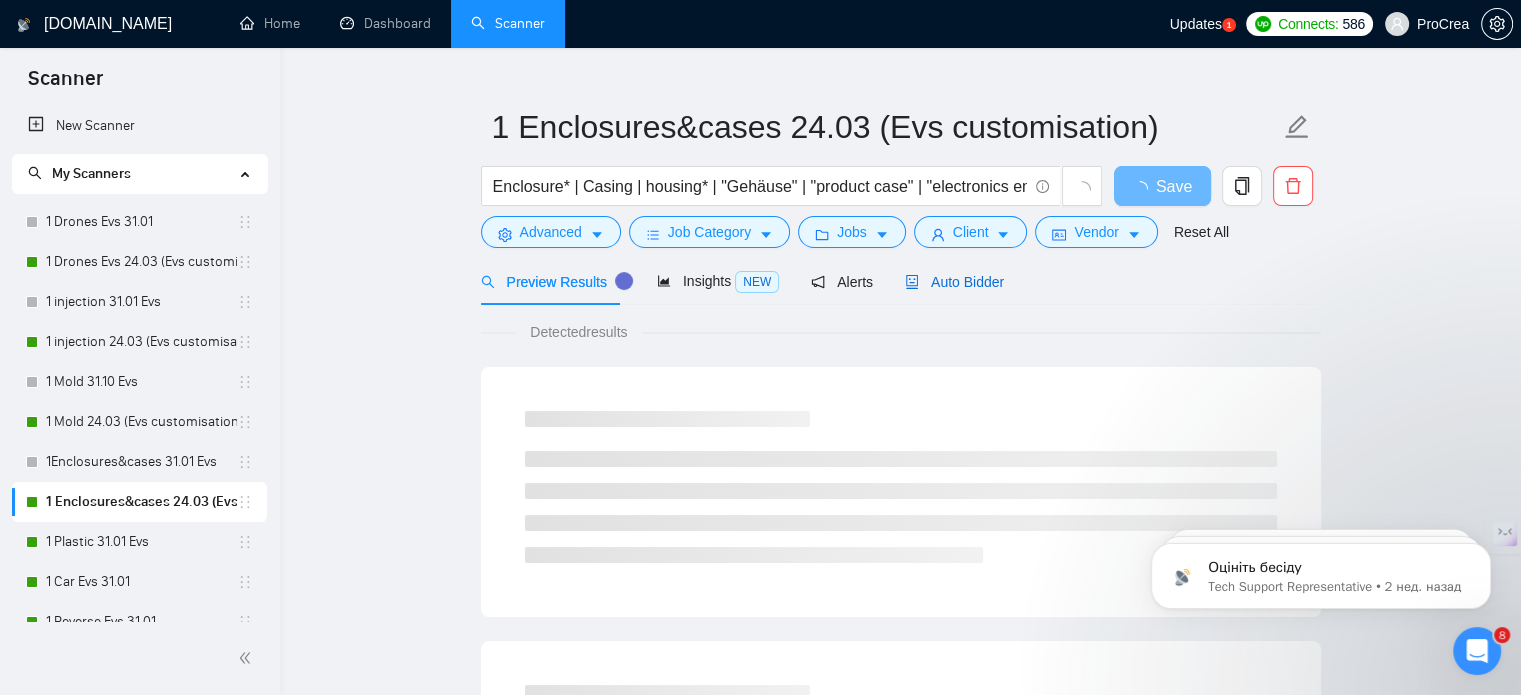 click on "Auto Bidder" at bounding box center (954, 282) 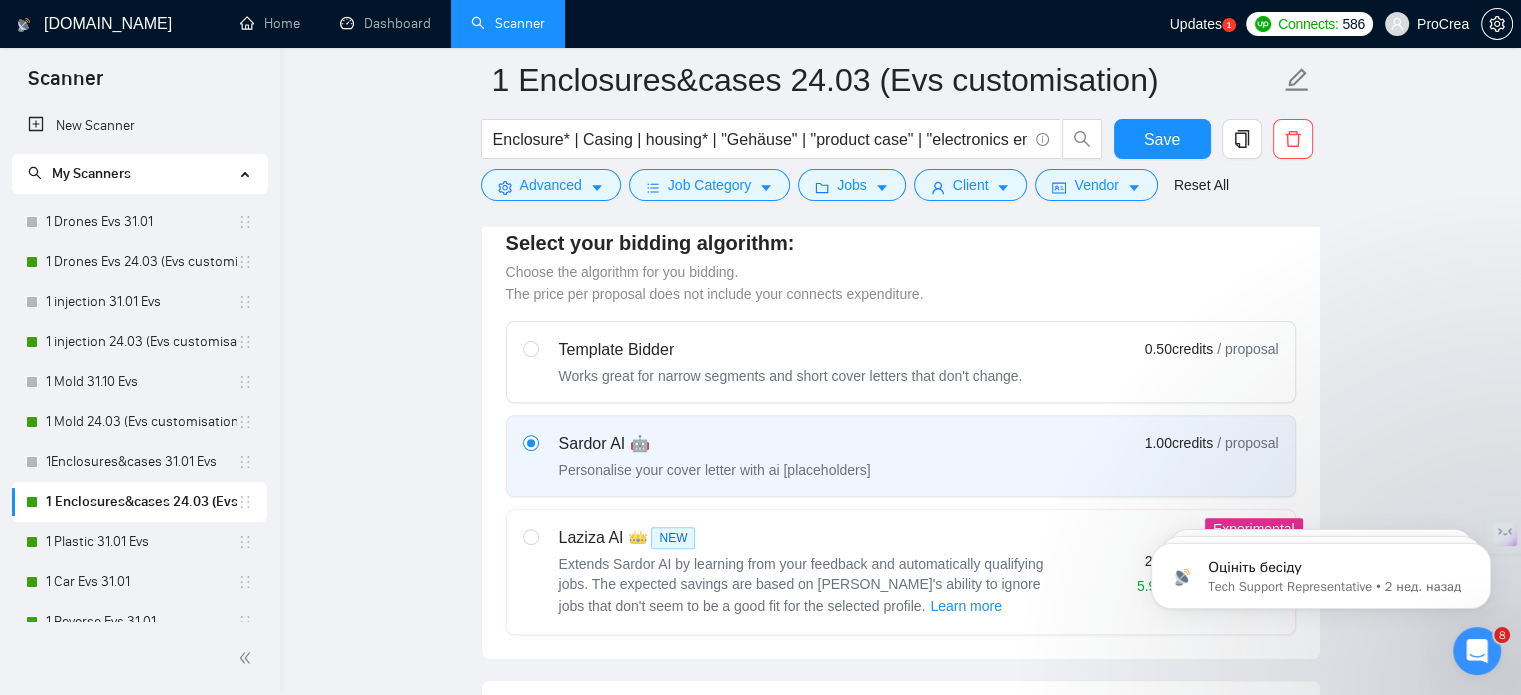 scroll, scrollTop: 1035, scrollLeft: 0, axis: vertical 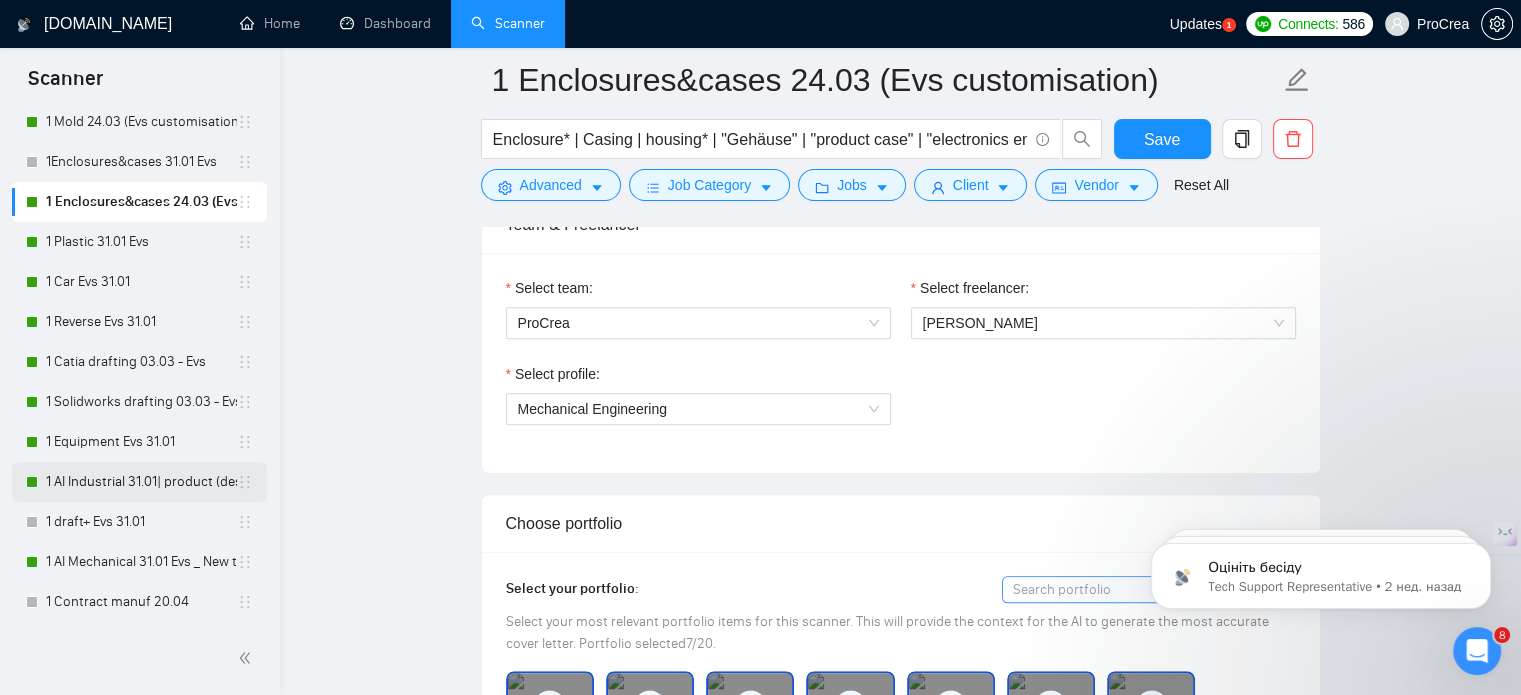 click on "1 AI Industrial 31.01| product (design*) - Mila _ Text + Questions" at bounding box center (141, 482) 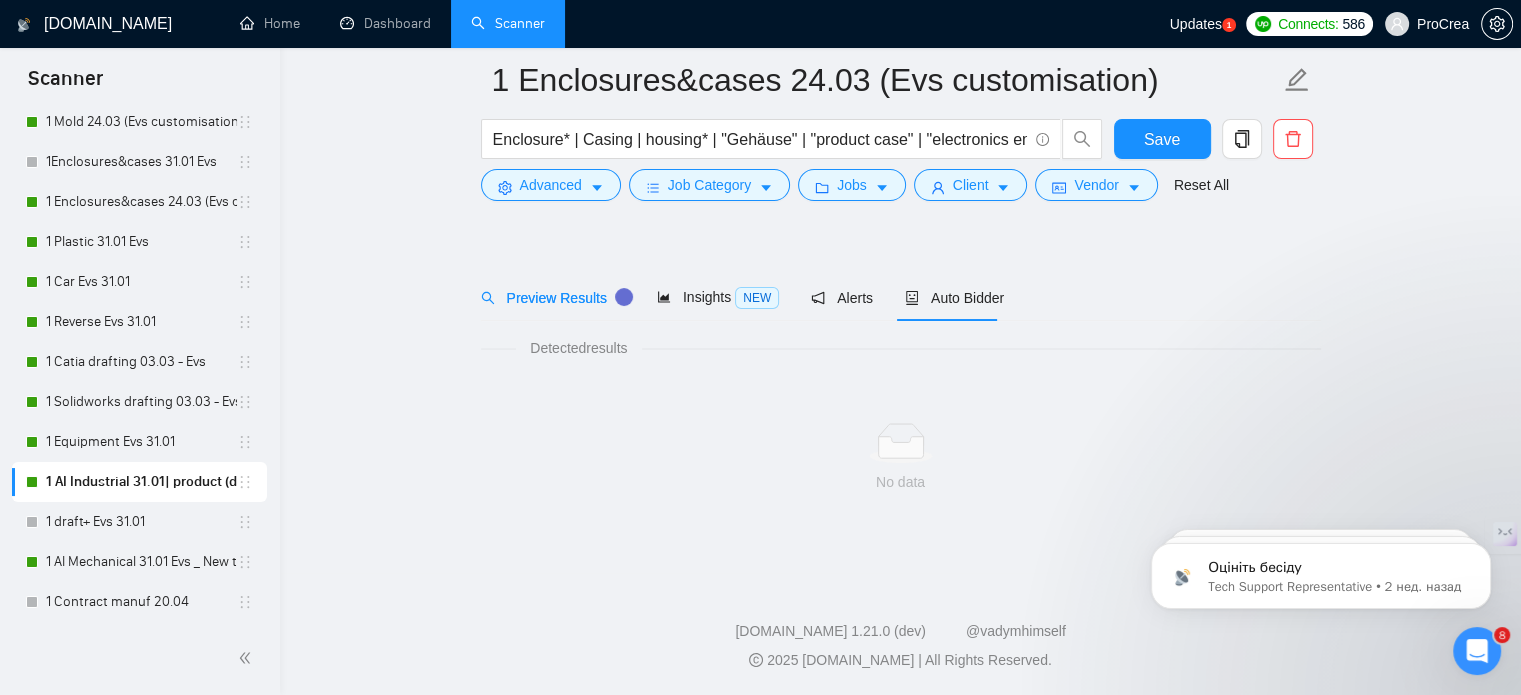 scroll, scrollTop: 35, scrollLeft: 0, axis: vertical 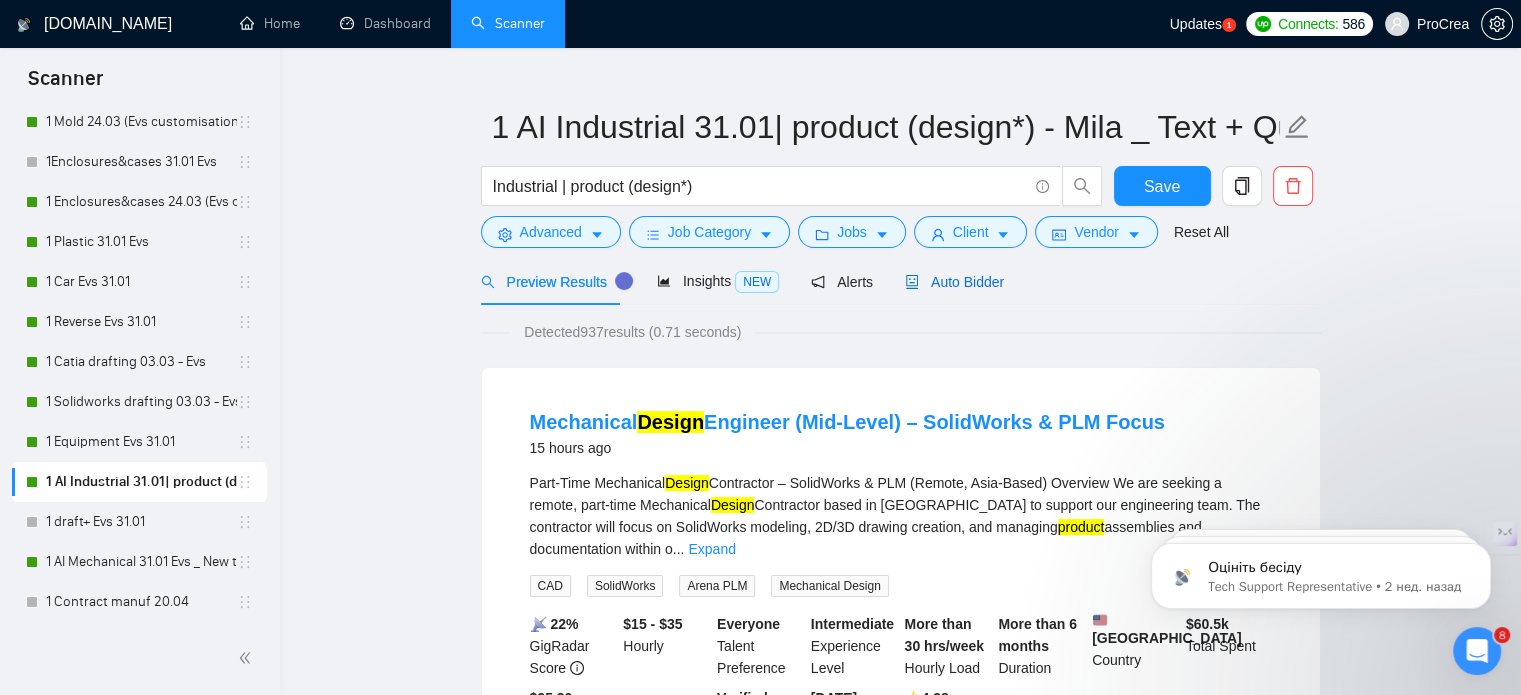 click on "Auto Bidder" at bounding box center [954, 282] 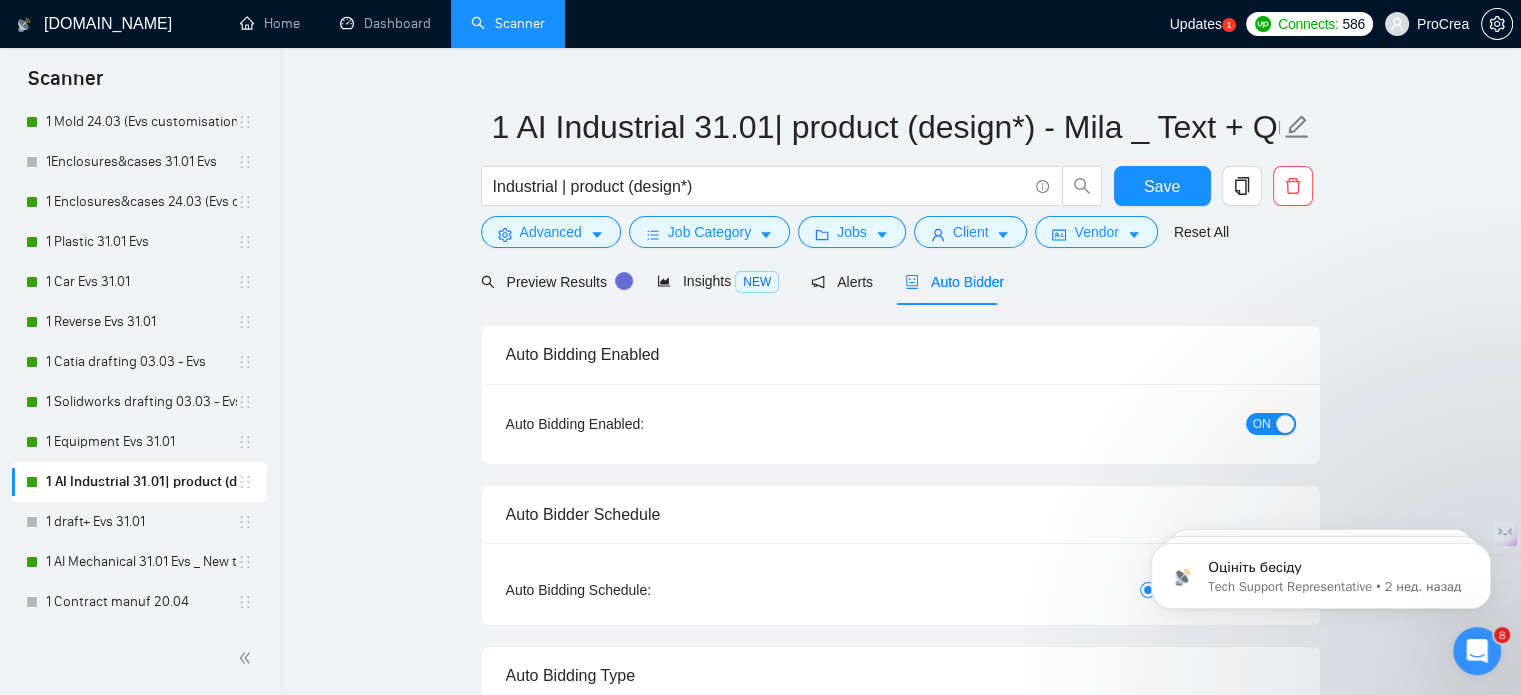 type 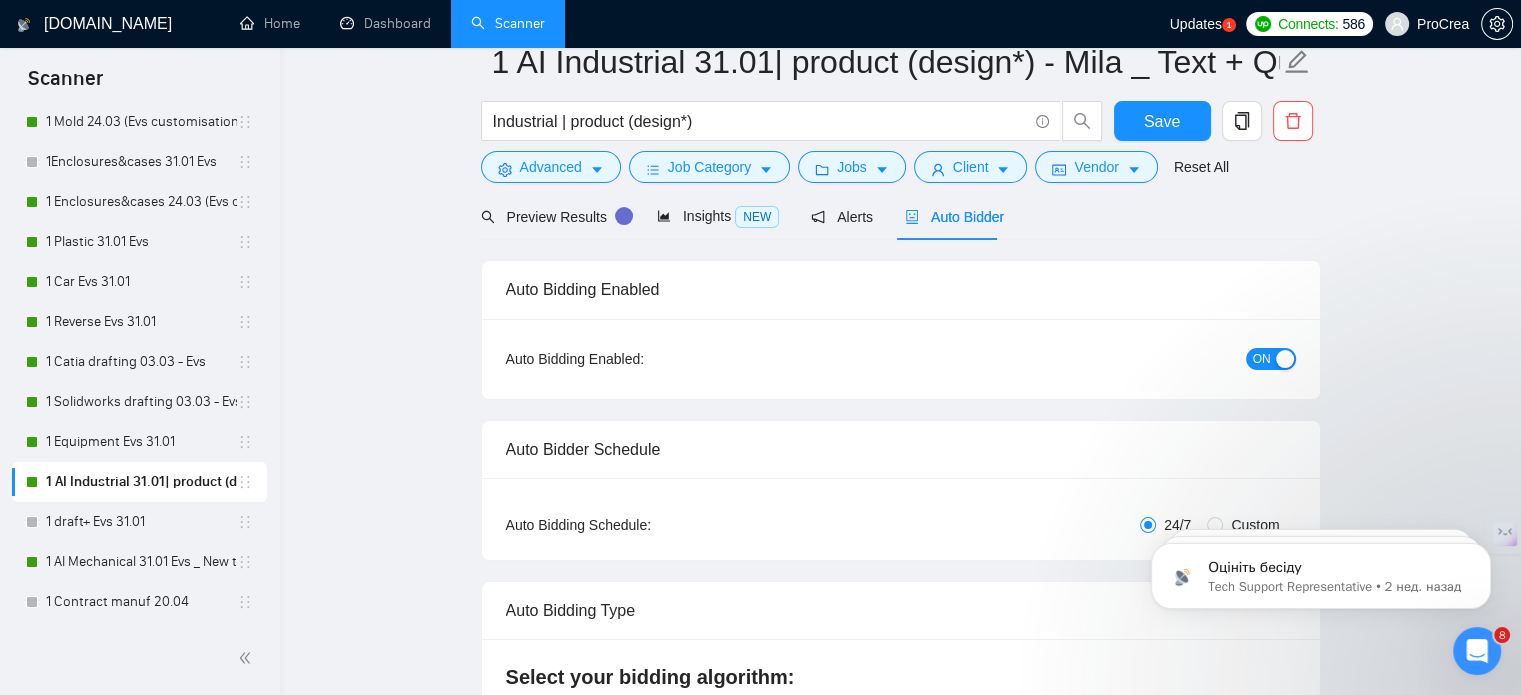 scroll, scrollTop: 0, scrollLeft: 0, axis: both 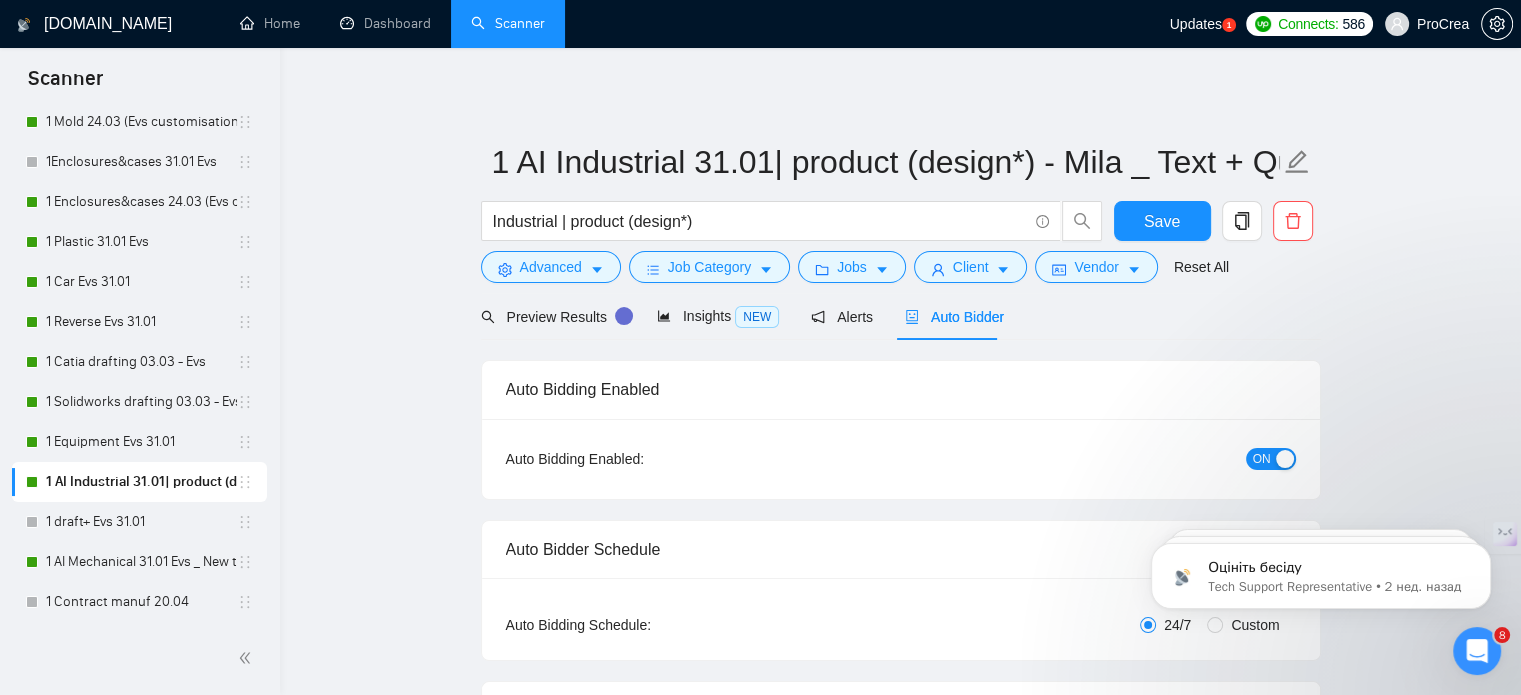 click on "ON" at bounding box center [1262, 459] 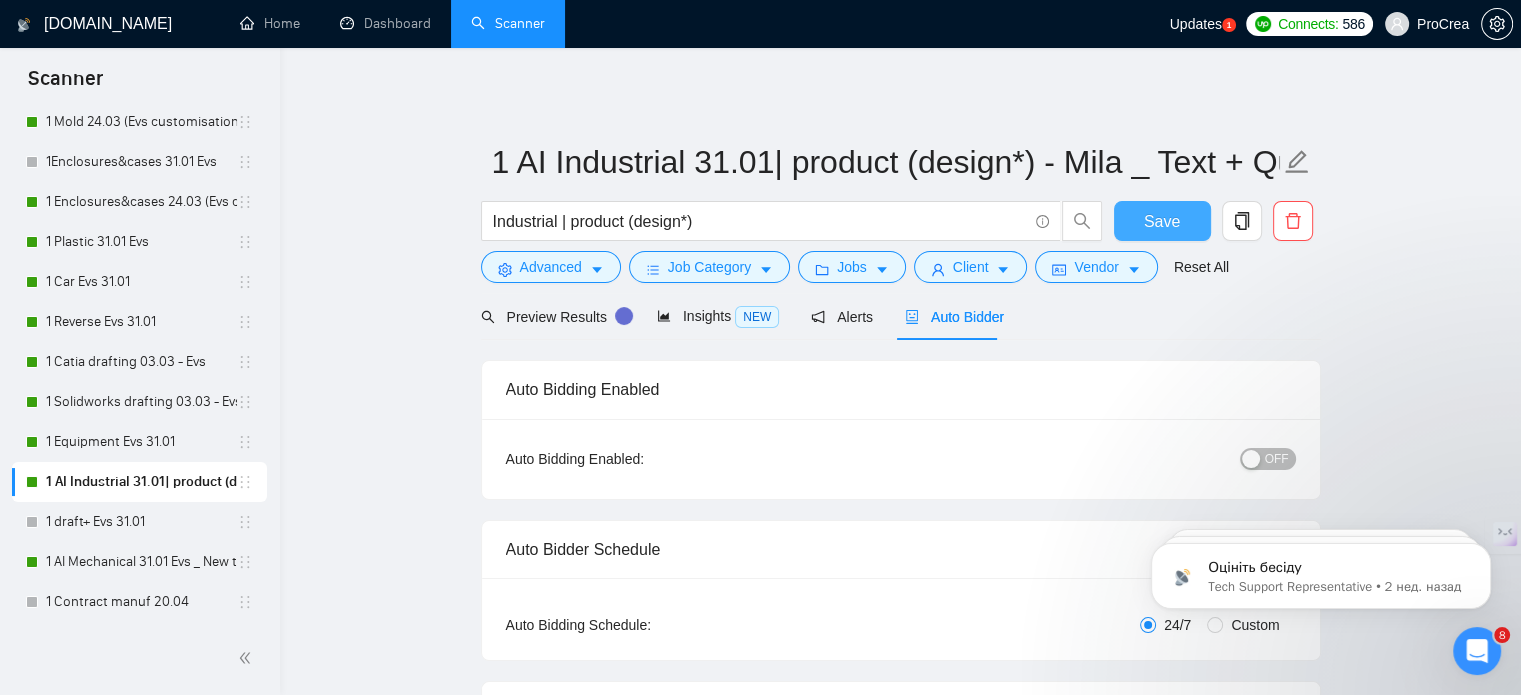 click on "Save" at bounding box center (1162, 221) 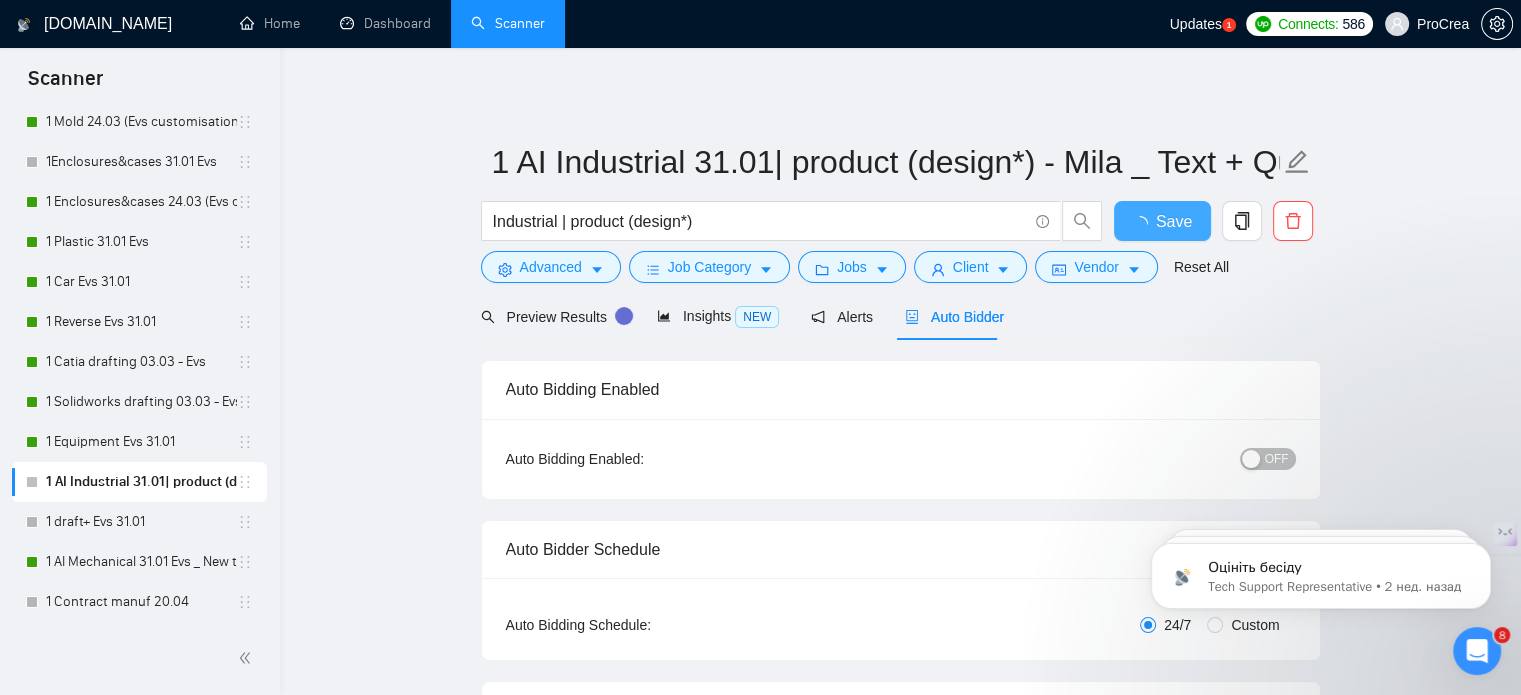 type 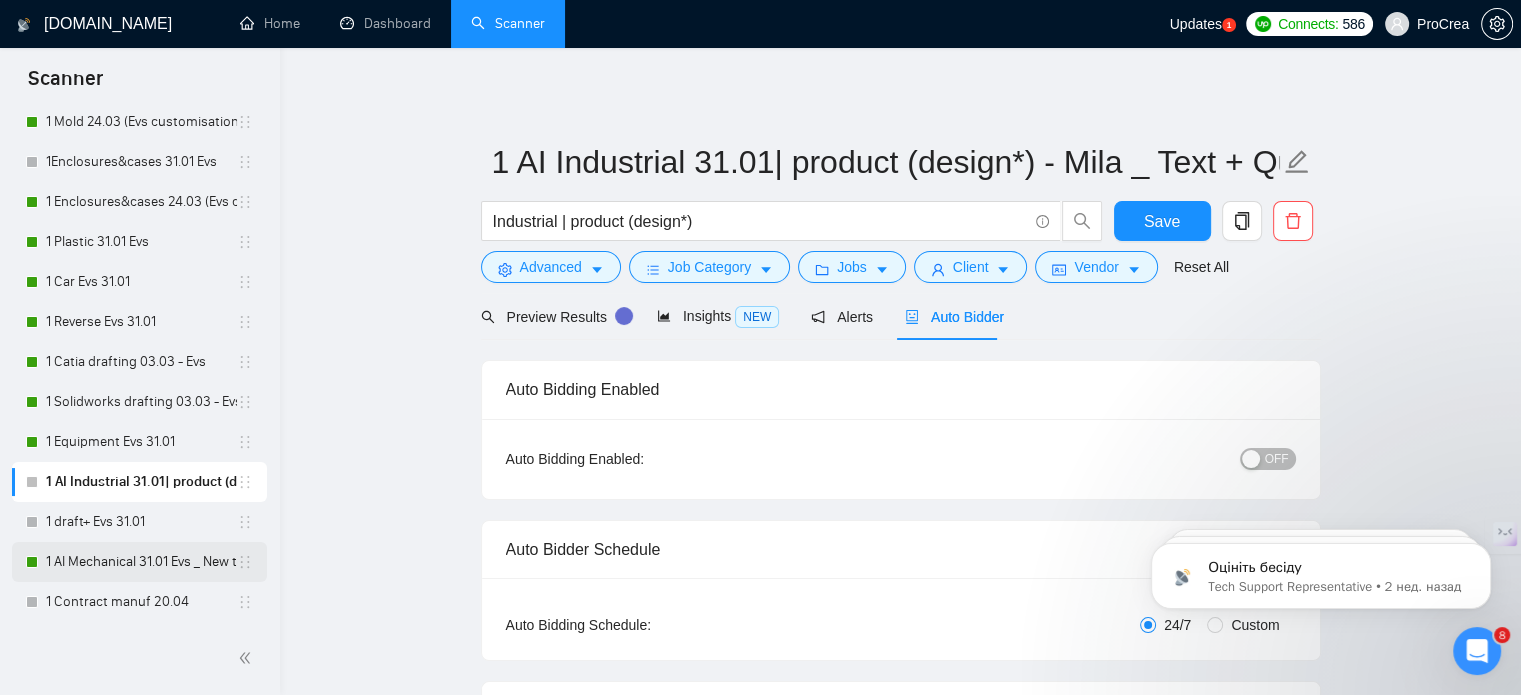 click on "1 AI Mechanical 31.01 Evs _ New text + Questions" at bounding box center (141, 562) 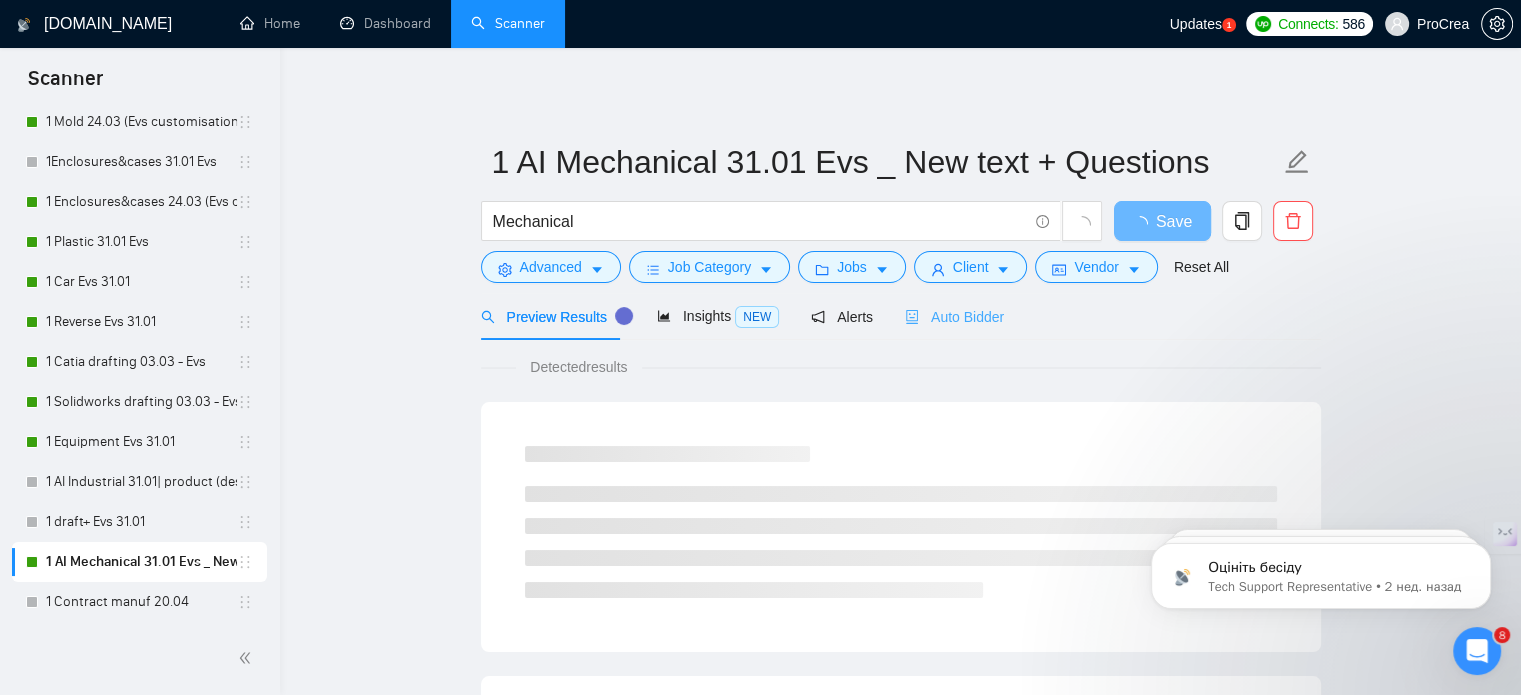 click on "Auto Bidder" at bounding box center [954, 316] 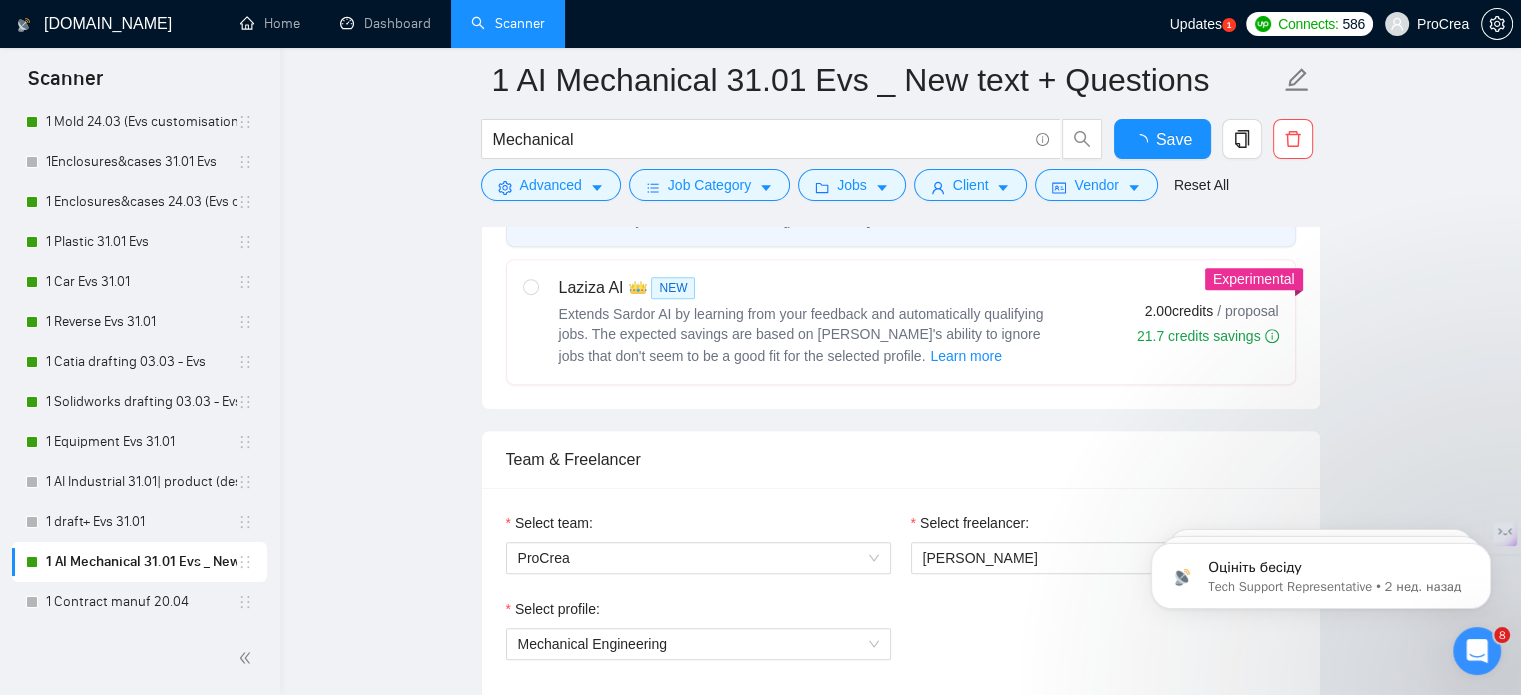 scroll, scrollTop: 1200, scrollLeft: 0, axis: vertical 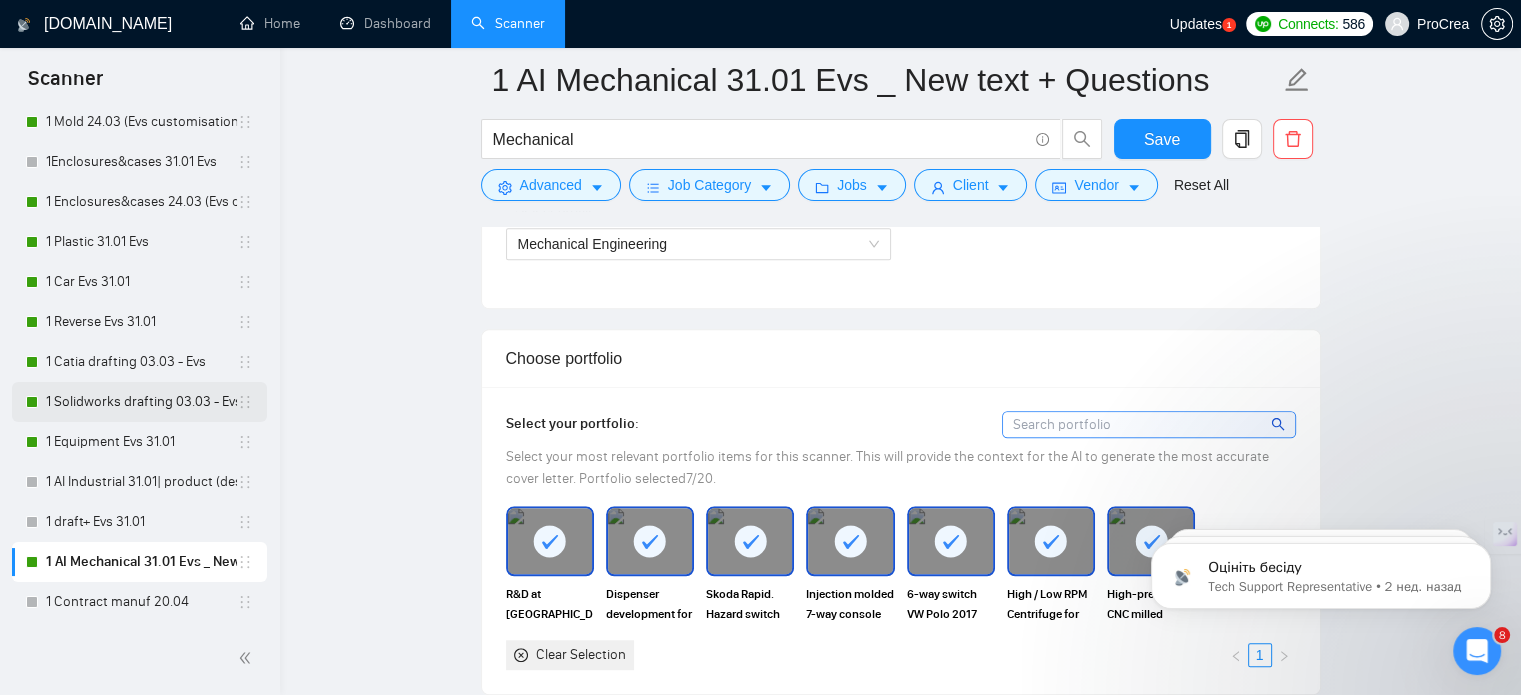 click on "1 Solidworks drafting 03.03 - Evs" at bounding box center (141, 402) 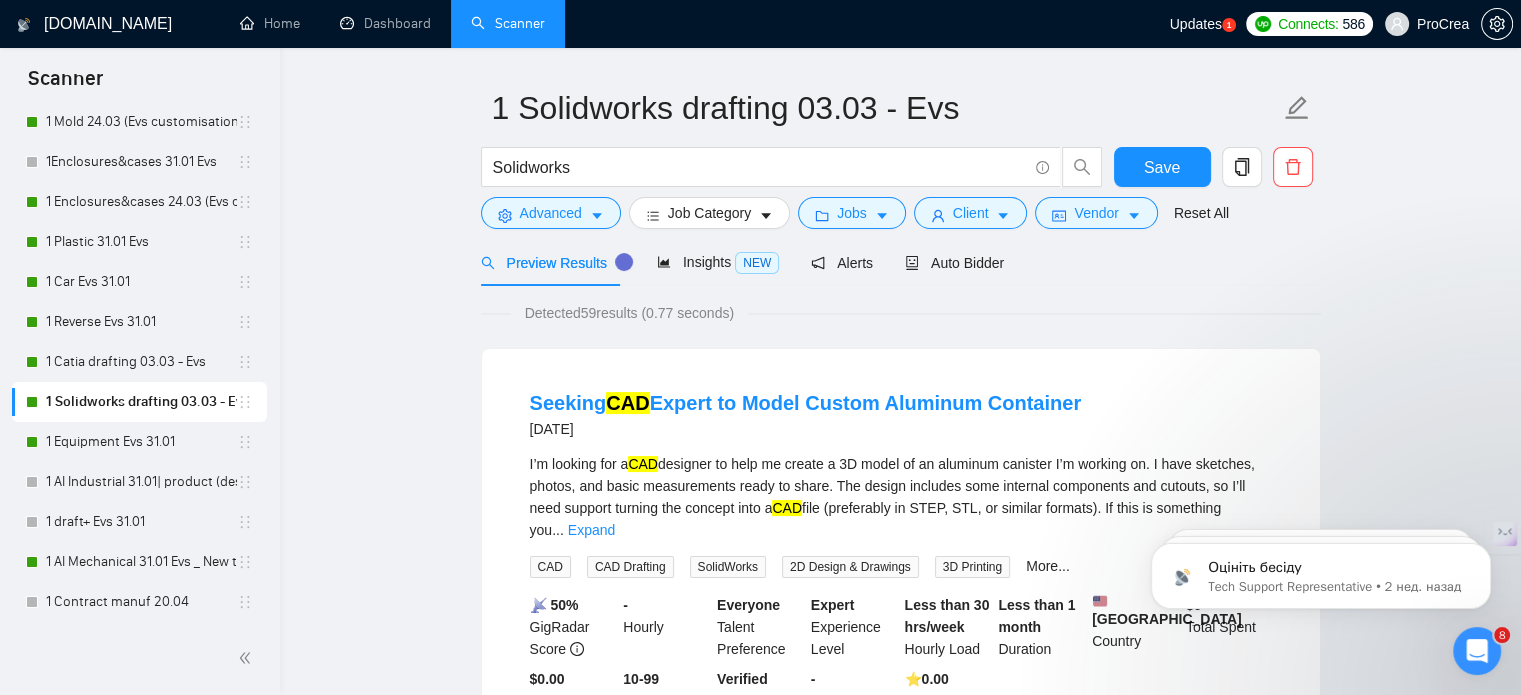 scroll, scrollTop: 0, scrollLeft: 0, axis: both 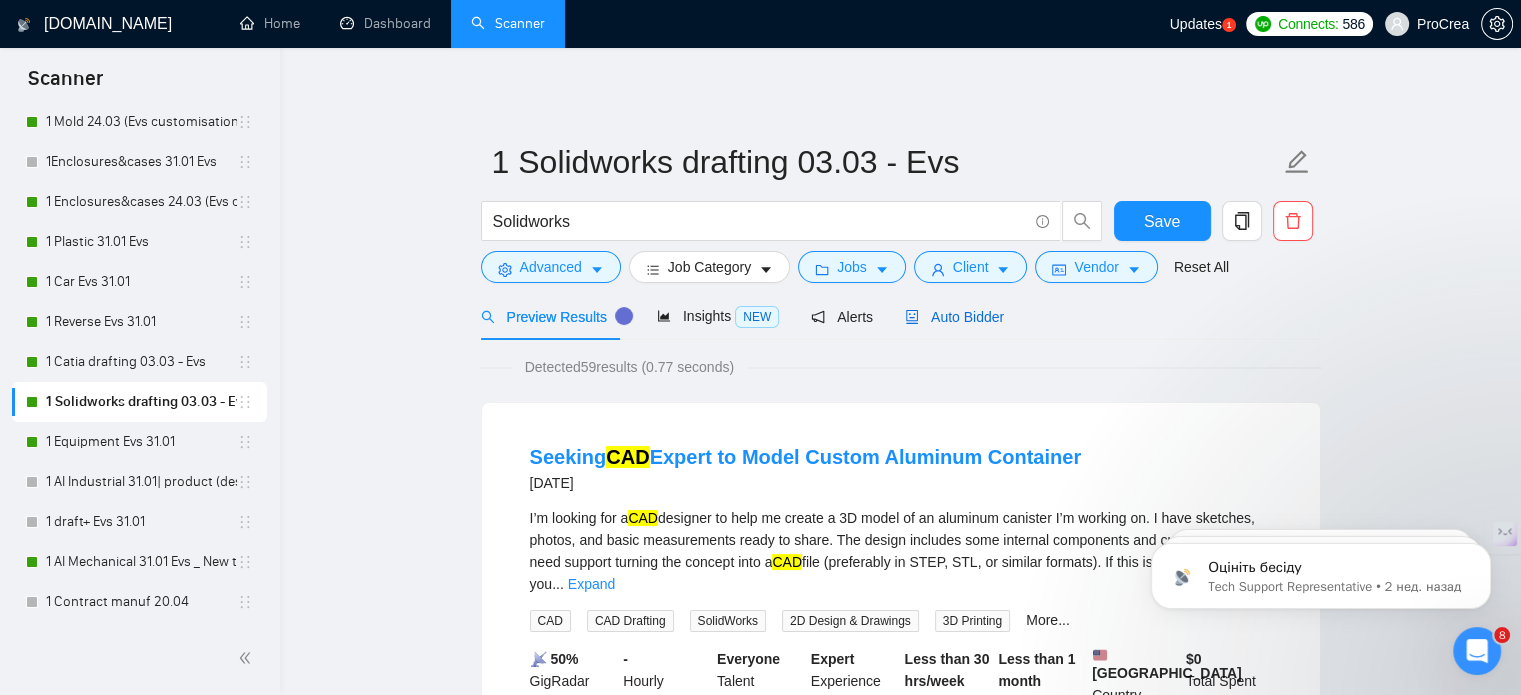 click on "Auto Bidder" at bounding box center (954, 317) 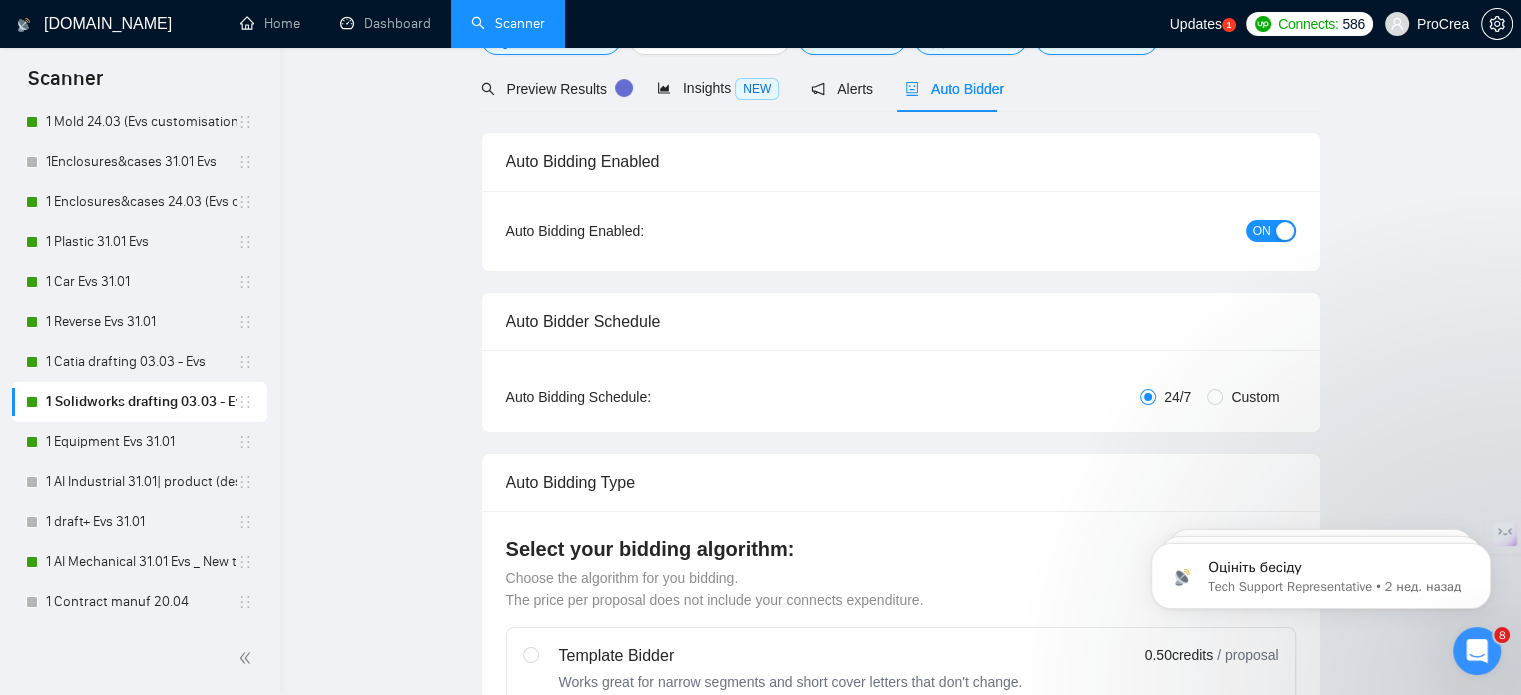 type 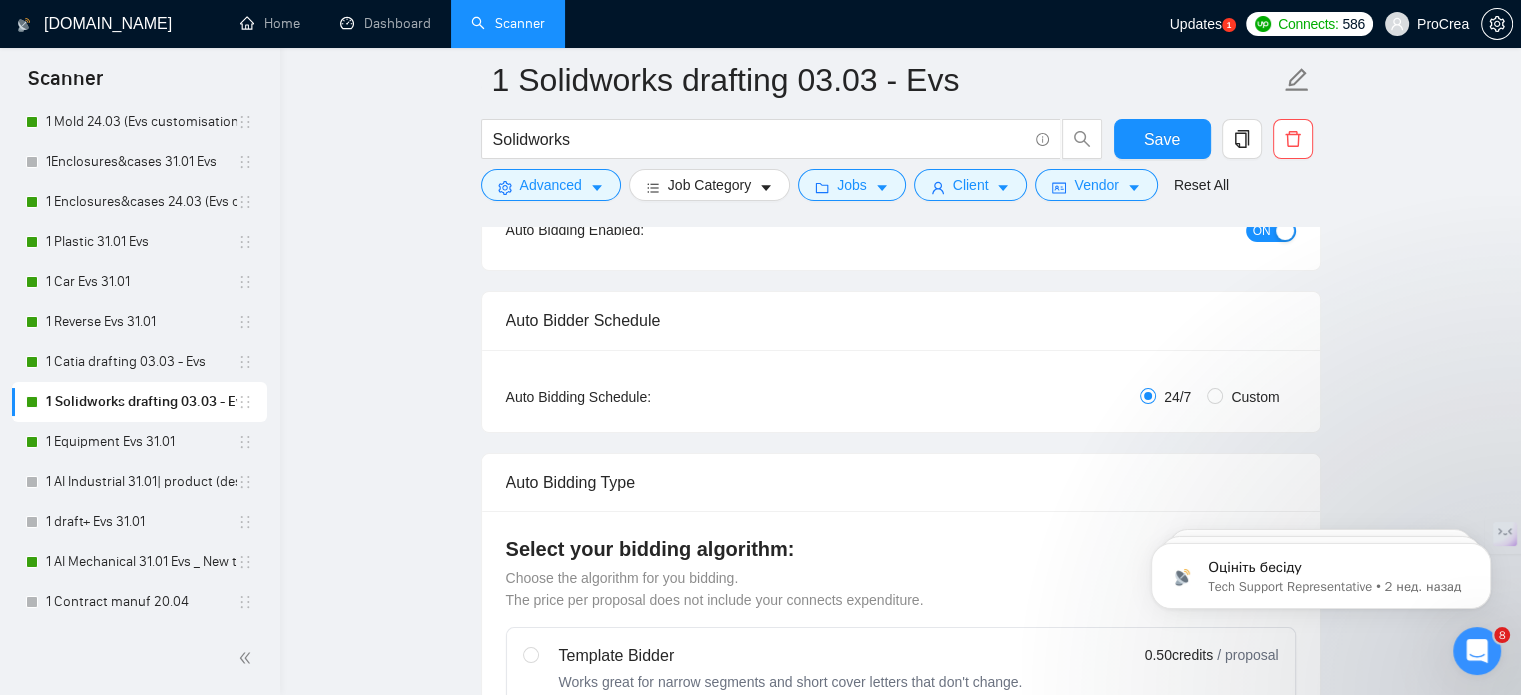 scroll, scrollTop: 300, scrollLeft: 0, axis: vertical 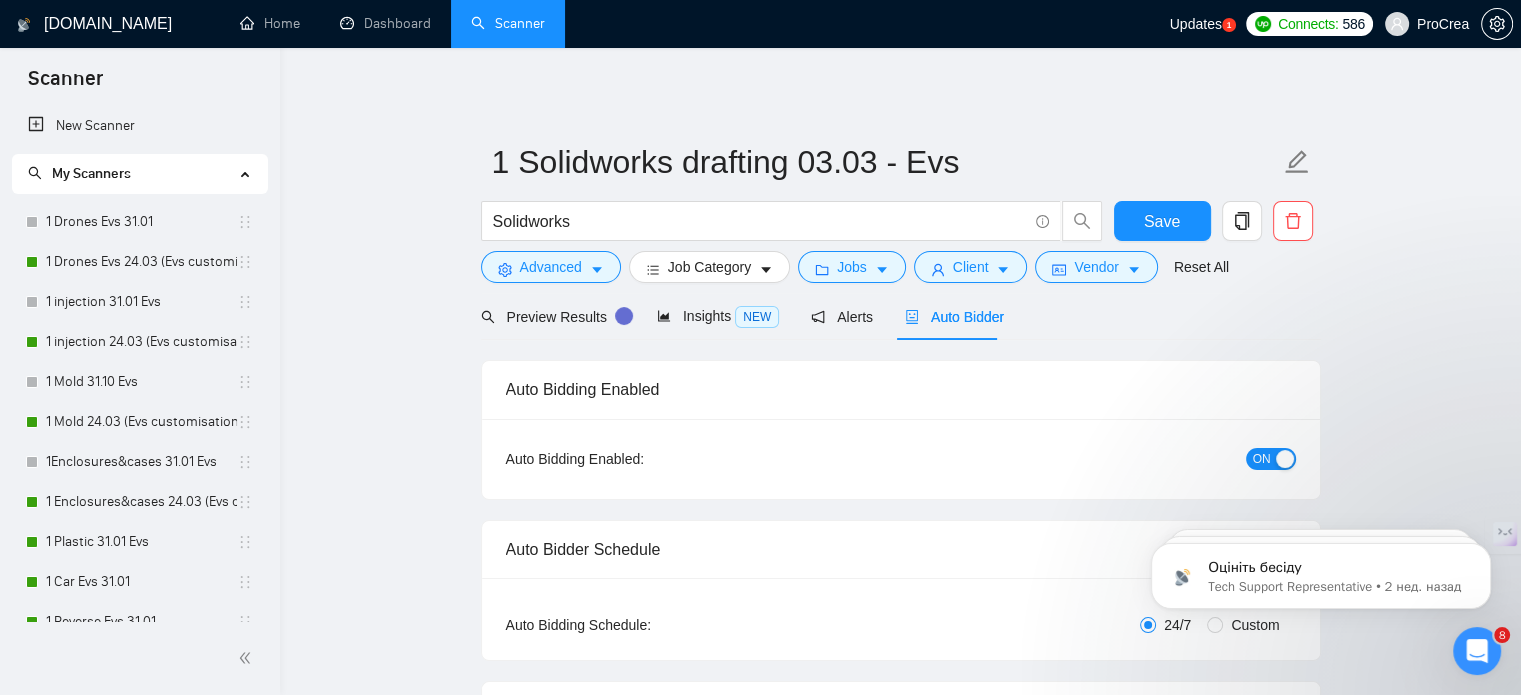 click on "1 Solidworks drafting 03.03 - Evs Solidworks Save Advanced   Job Category   Jobs   Client   Vendor   Reset All Preview Results Insights NEW Alerts Auto Bidder Auto Bidding Enabled Auto Bidding Enabled: ON Auto Bidder Schedule Auto Bidding Type: Automated (recommended) Semi-automated Auto Bidding Schedule: 24/7 Custom Custom Auto Bidder Schedule Repeat every week on Monday Tuesday Wednesday Thursday Friday Saturday Sunday Active Hours ( Europe/London ): From: To: ( 24  hours) Europe/London Auto Bidding Type Select your bidding algorithm: Choose the algorithm for you bidding. The price per proposal does not include your connects expenditure. Template Bidder Works great for narrow segments and short cover letters that don't change. 0.50  credits / proposal Sardor AI 🤖 Personalise your cover letter with ai [placeholders] 1.00  credits / proposal Experimental Laziza AI  👑   NEW   Learn more 2.00  credits / proposal 2.17 credits savings Team & Freelancer Select team: ProCrea Select freelancer: Evgeny Balandin" at bounding box center [900, 2518] 